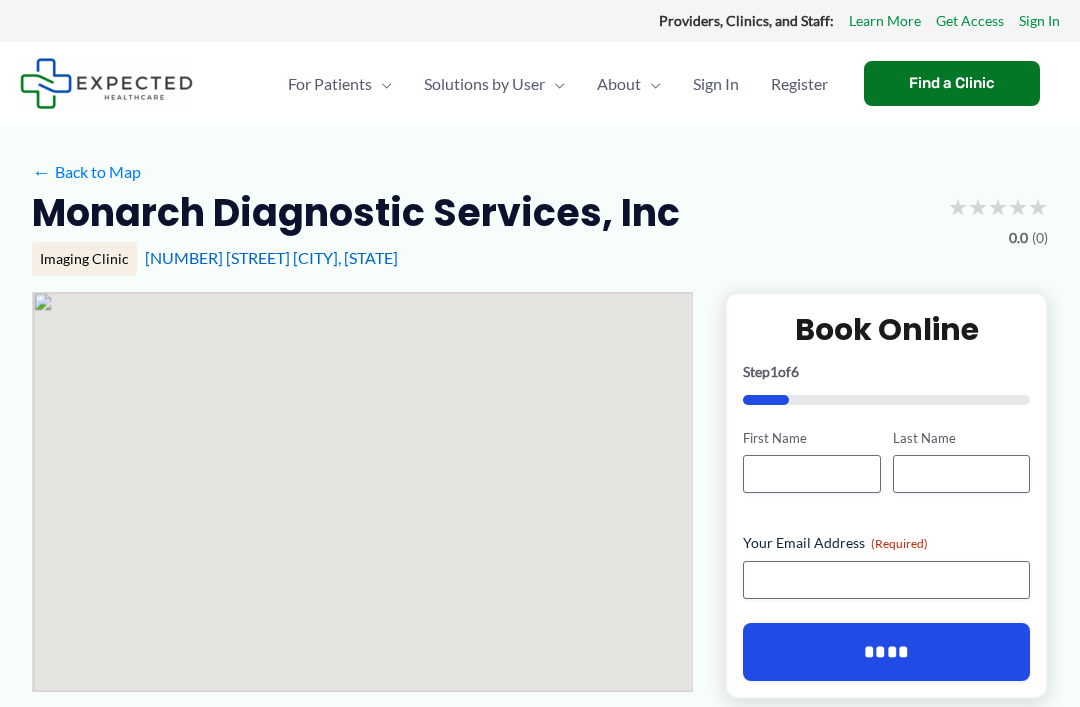 scroll, scrollTop: 0, scrollLeft: 0, axis: both 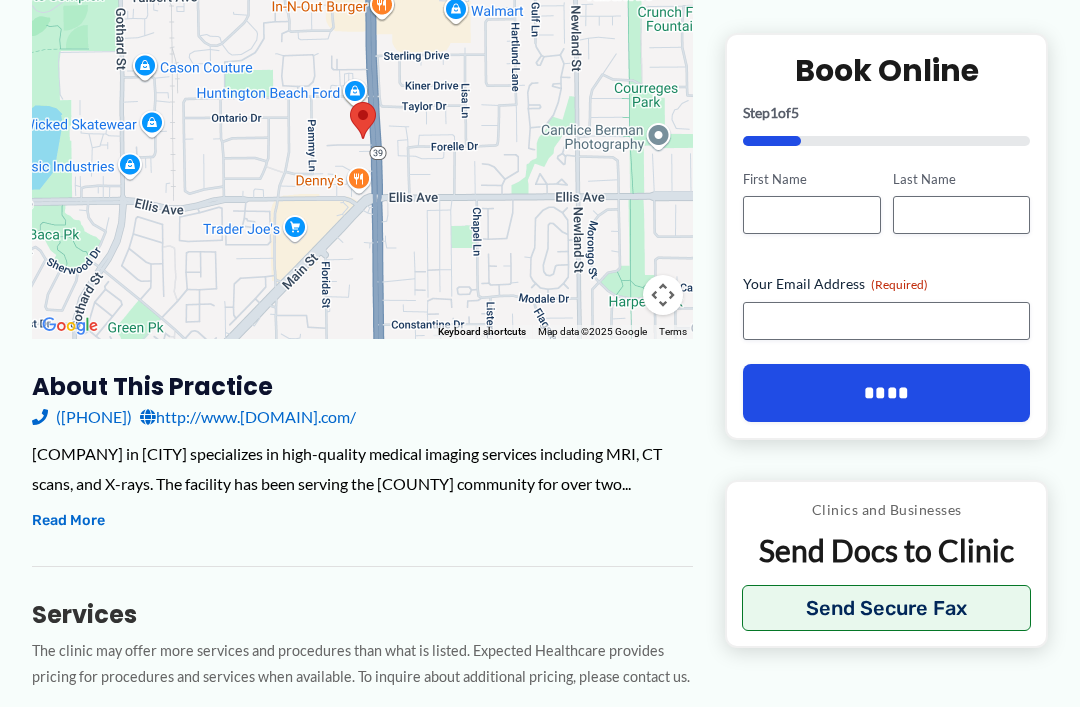click on "Read More" at bounding box center [68, 521] 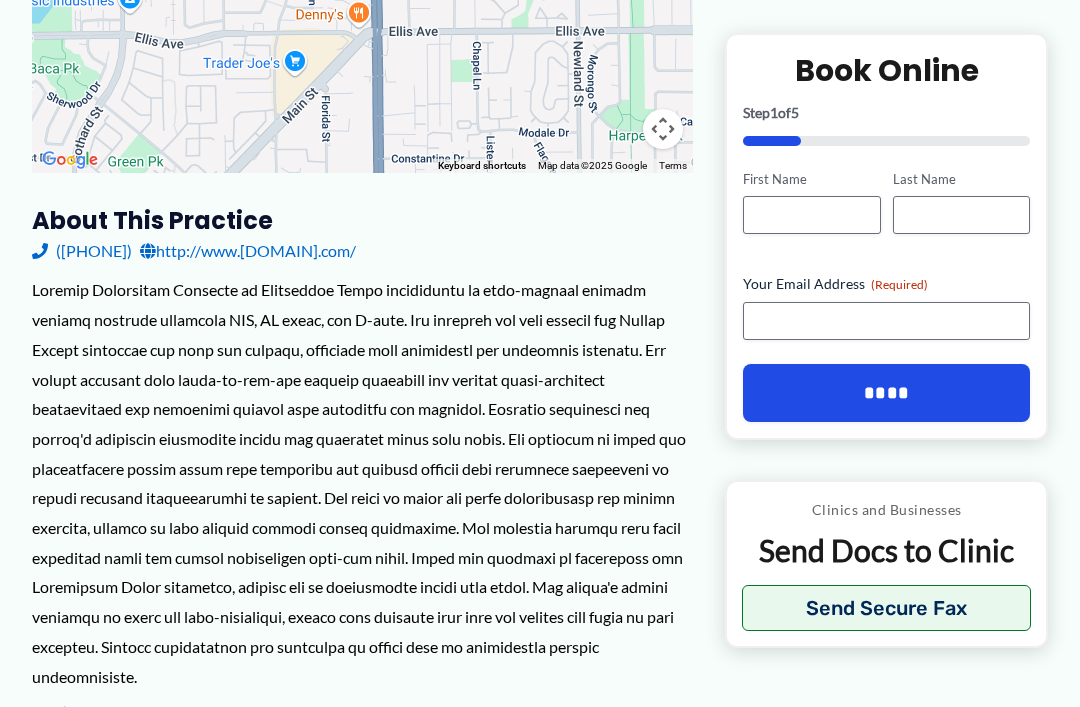 scroll, scrollTop: 520, scrollLeft: 0, axis: vertical 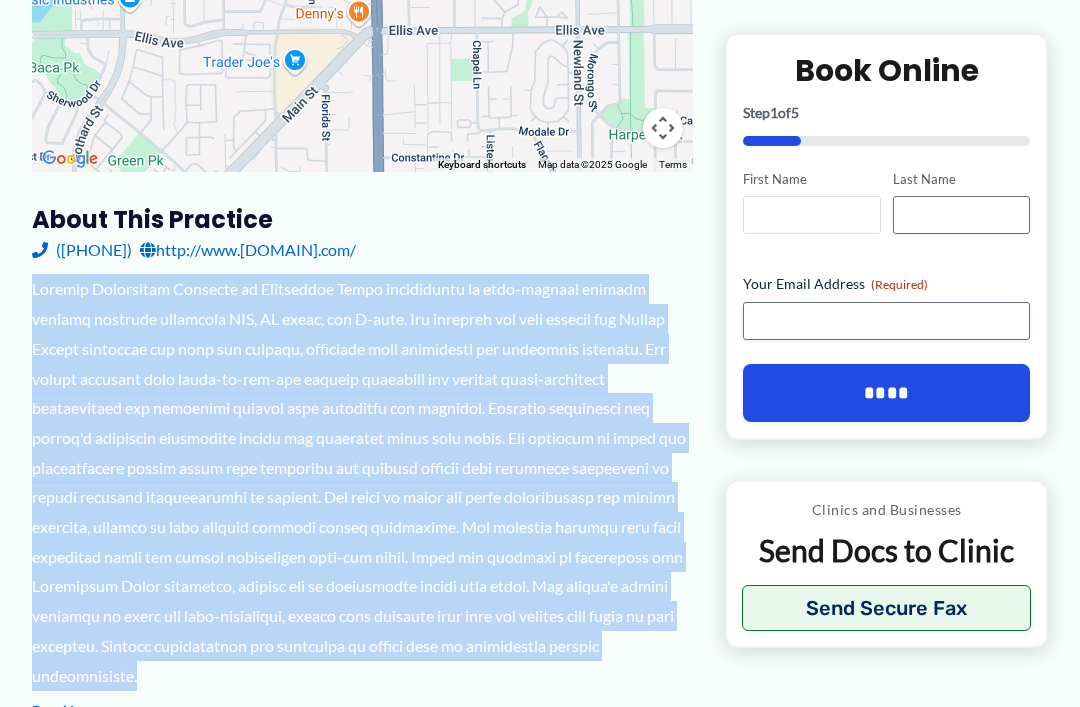 click on "First Name" at bounding box center (811, 215) 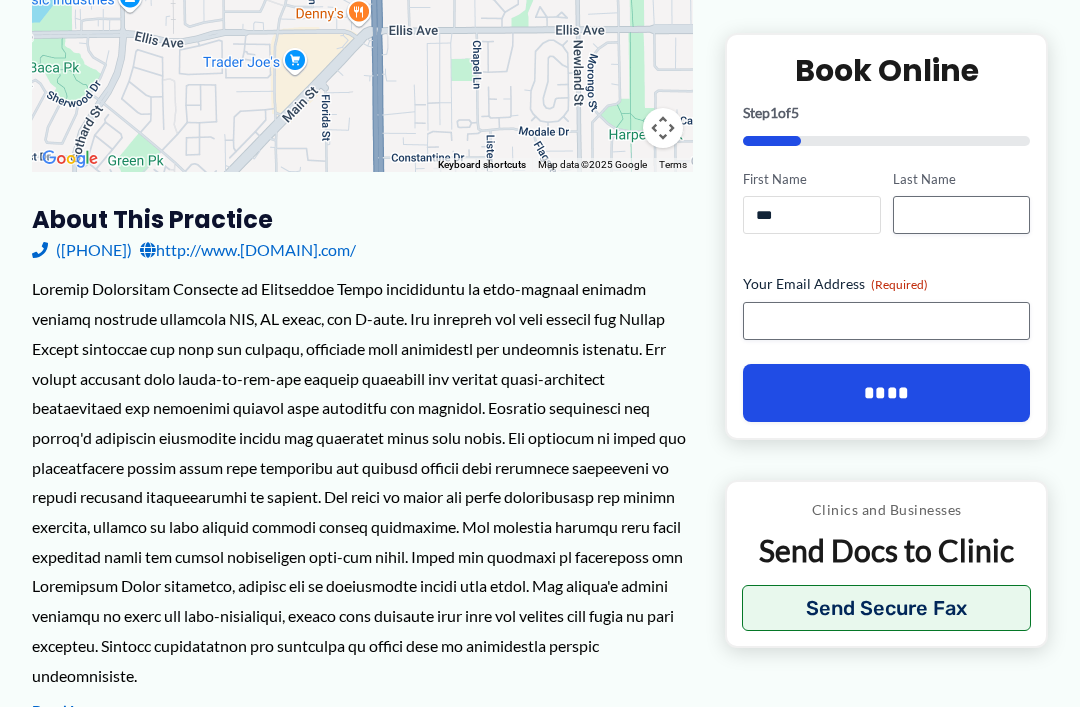 type on "*" 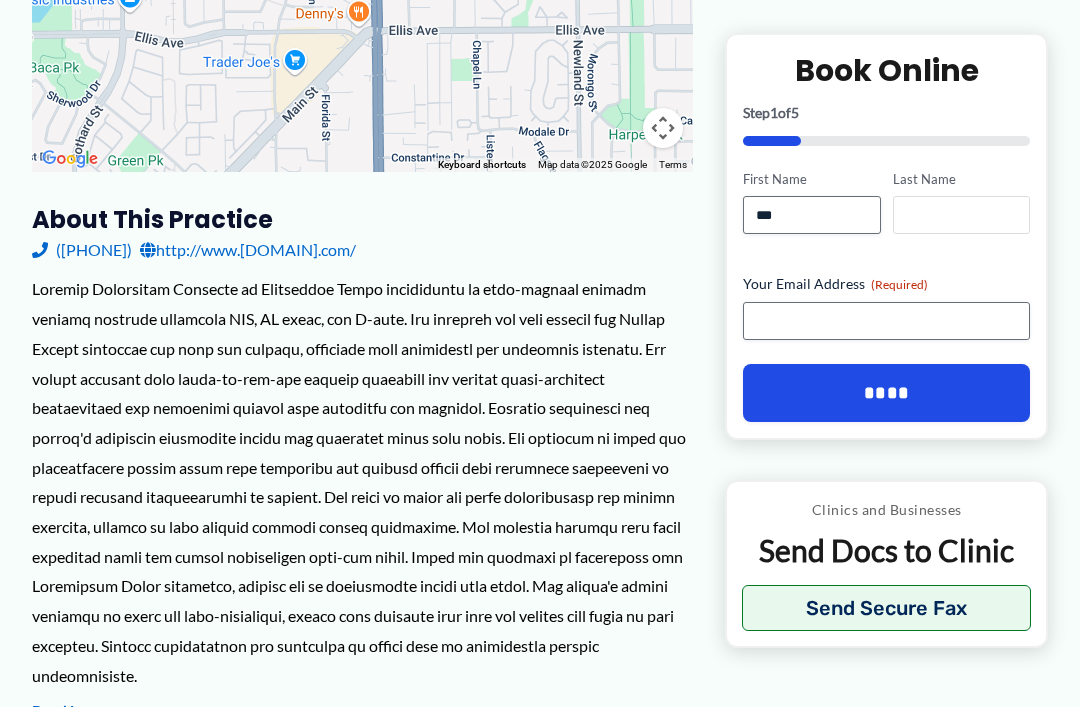 click on "Last Name" at bounding box center [961, 215] 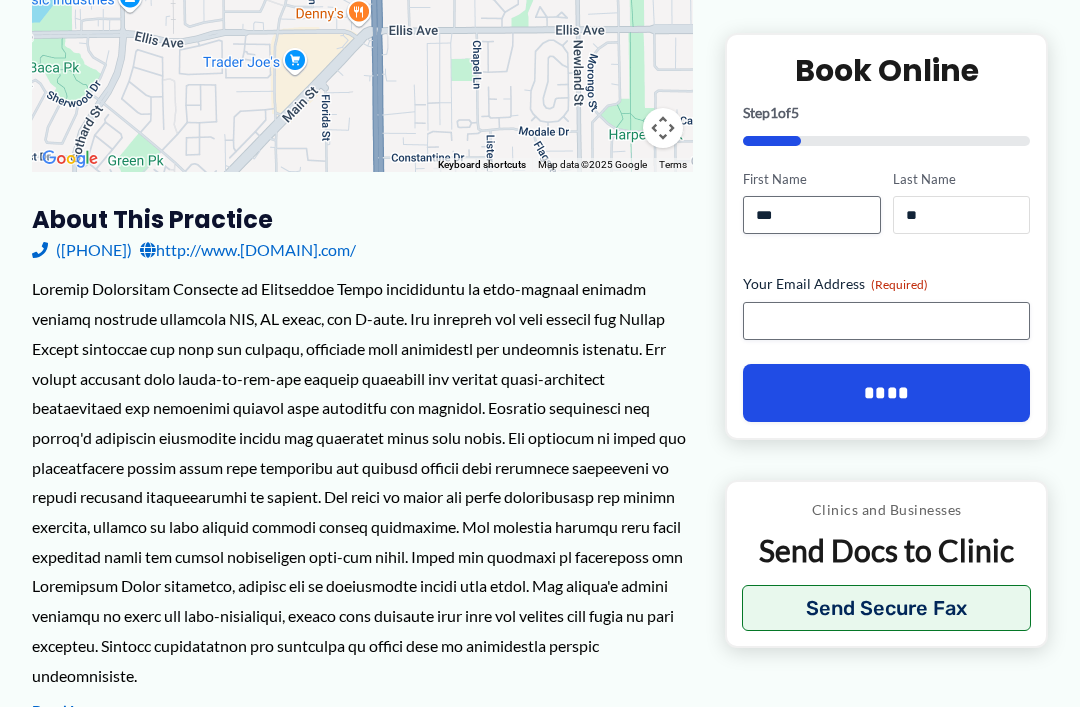 type on "*" 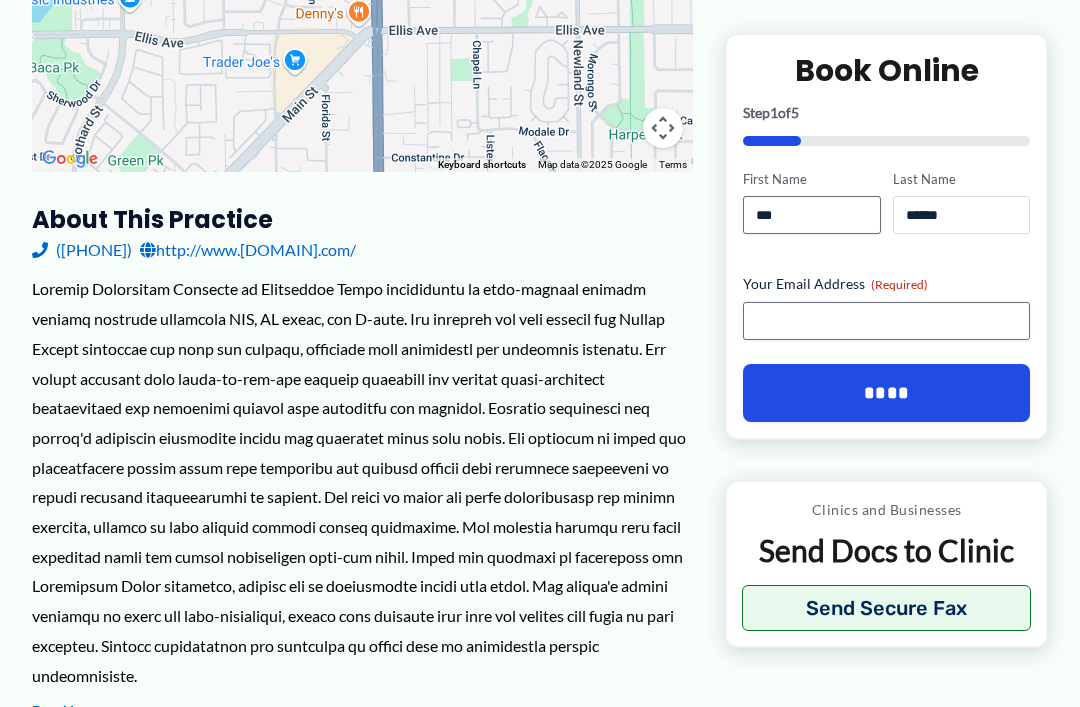 type on "******" 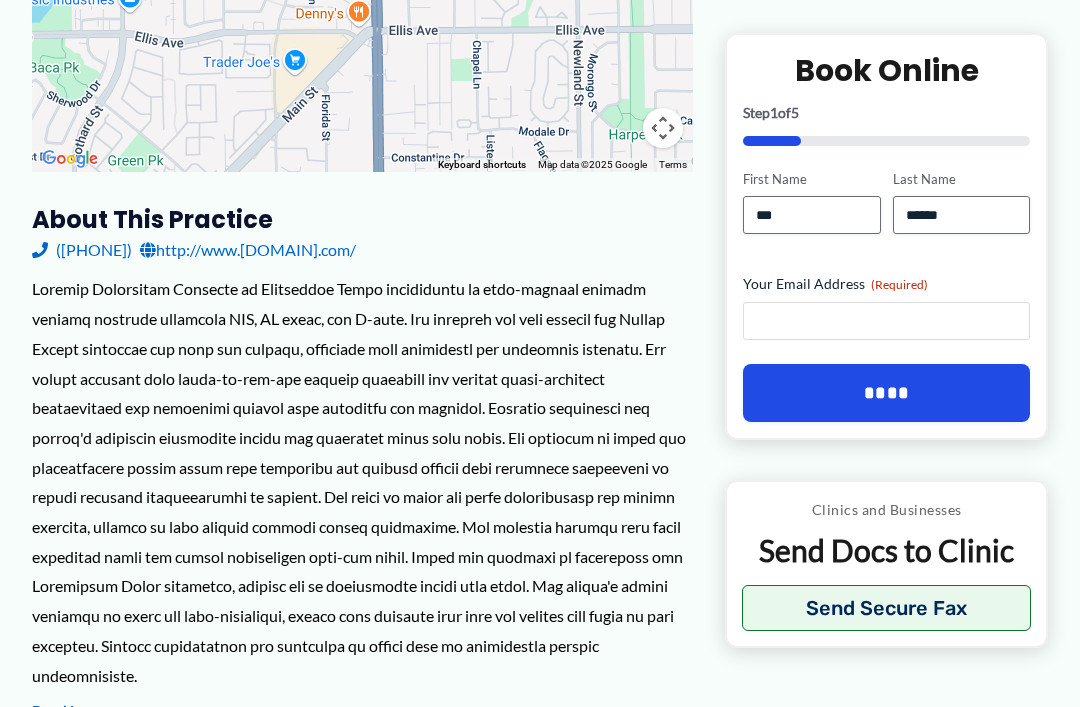 click on "Your Email Address (Required)" at bounding box center (886, 321) 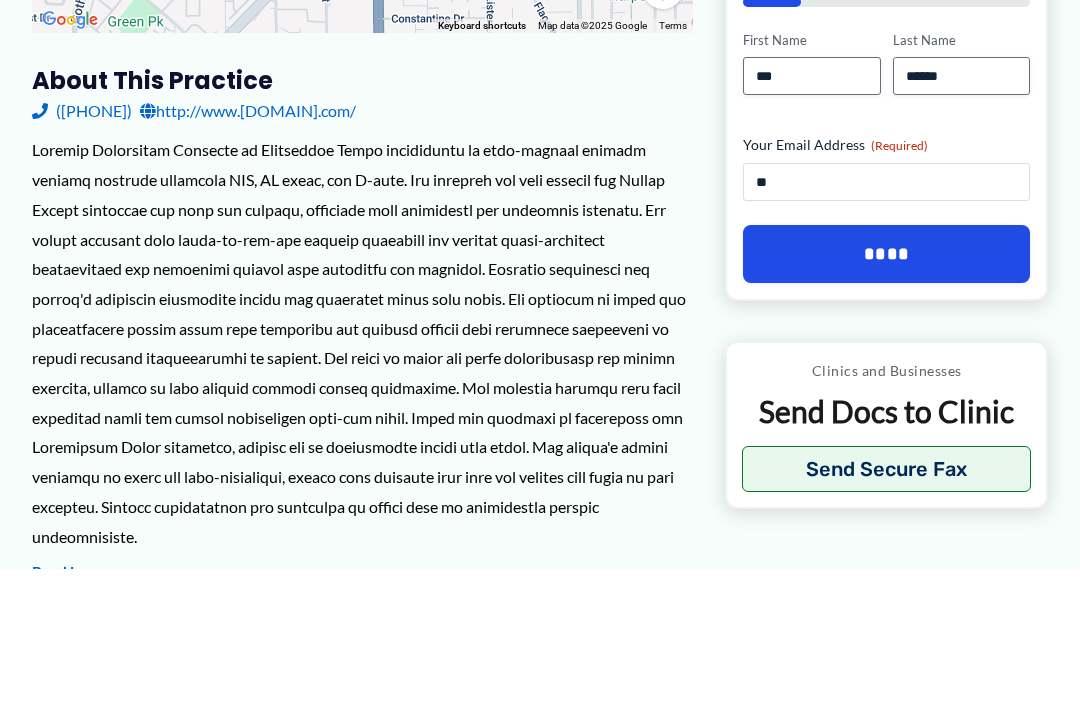 type on "*" 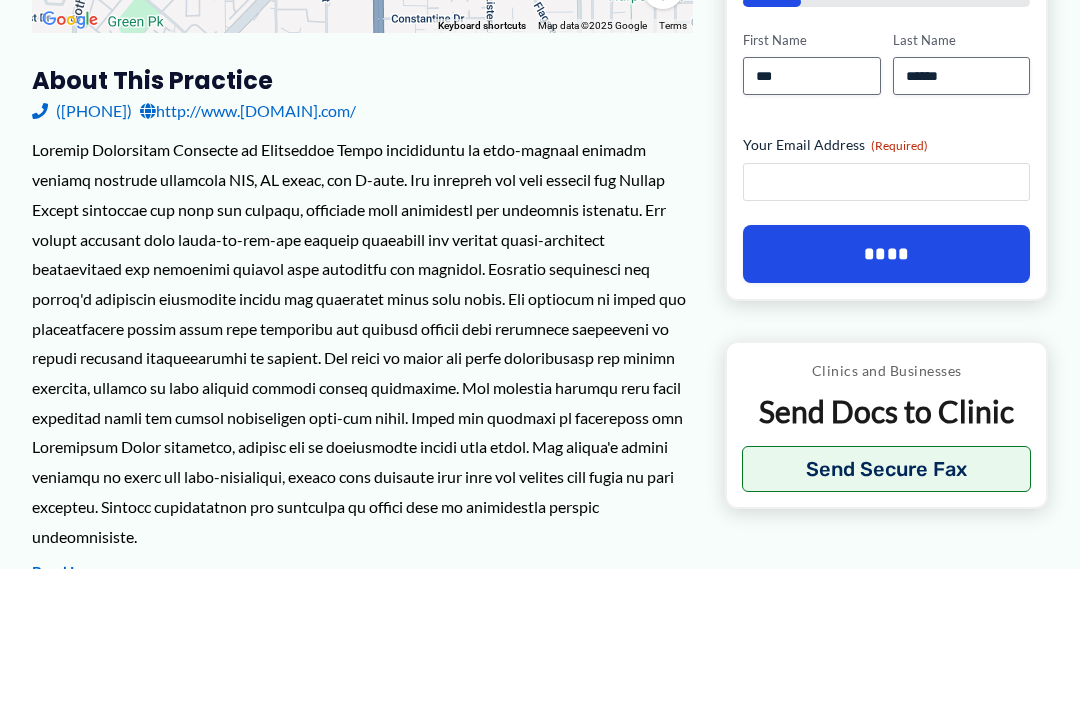 type on "**********" 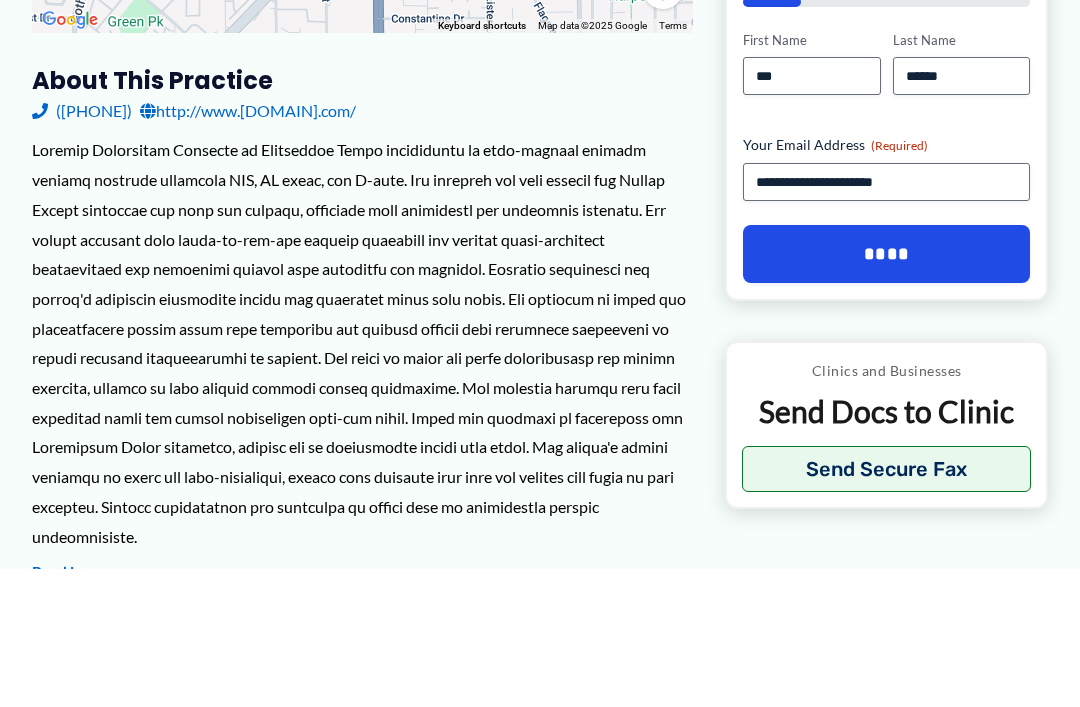 scroll, scrollTop: 659, scrollLeft: 0, axis: vertical 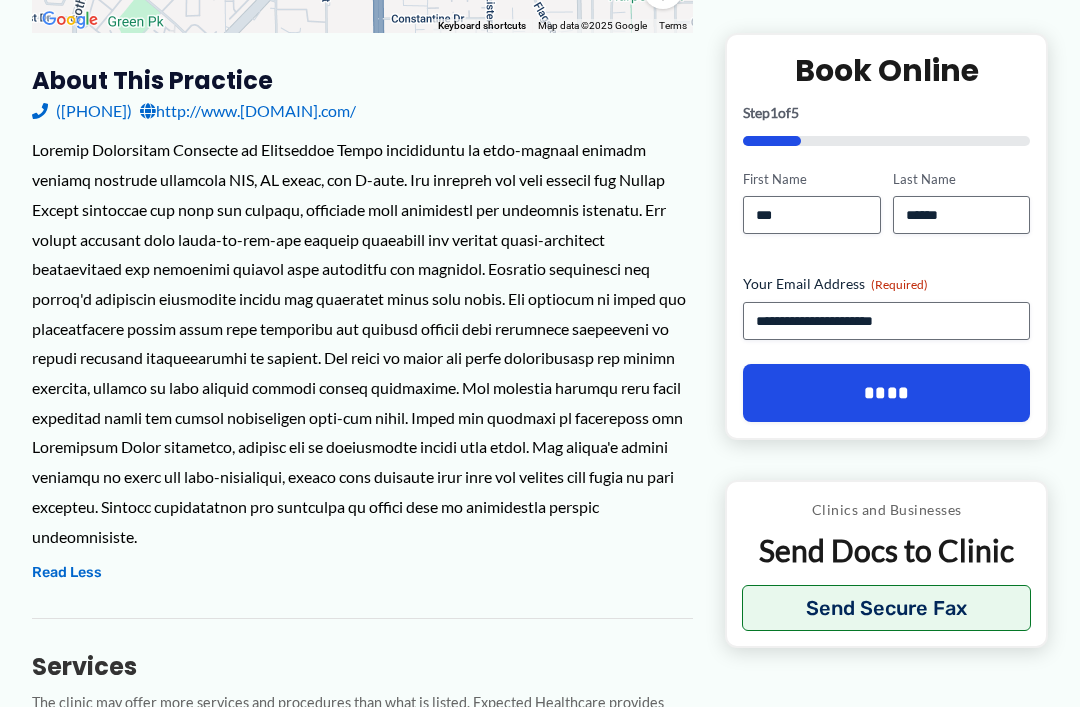 click on "****" at bounding box center (886, 393) 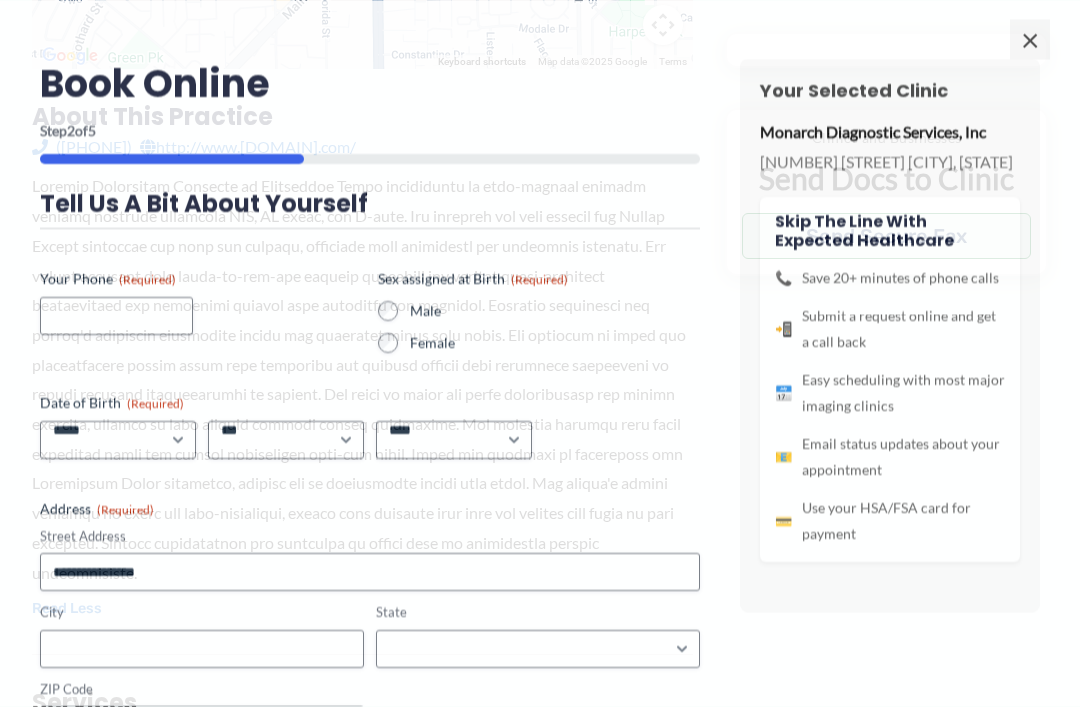 scroll, scrollTop: 619, scrollLeft: 0, axis: vertical 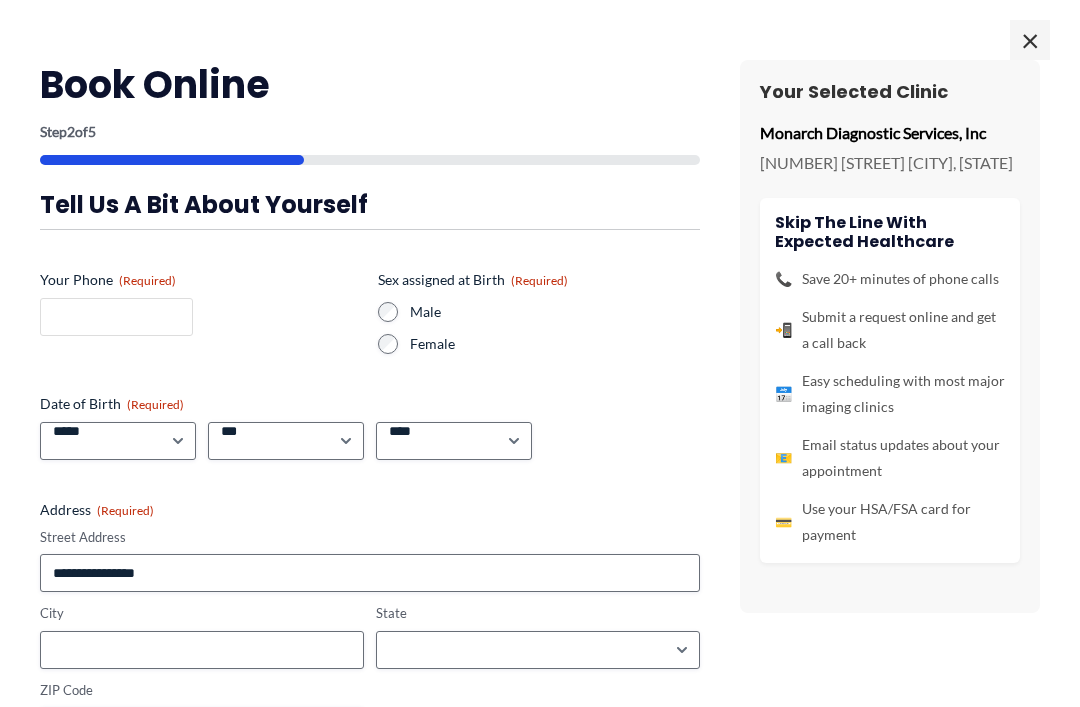 click on "Your Phone (Required)" at bounding box center [116, 317] 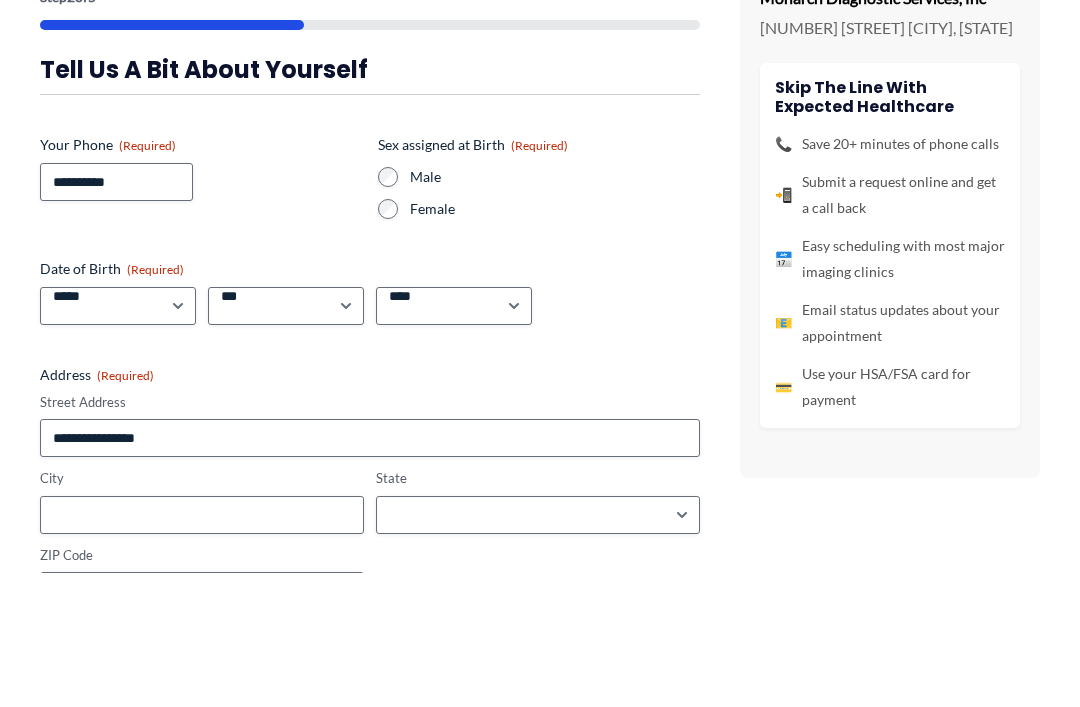 type on "**********" 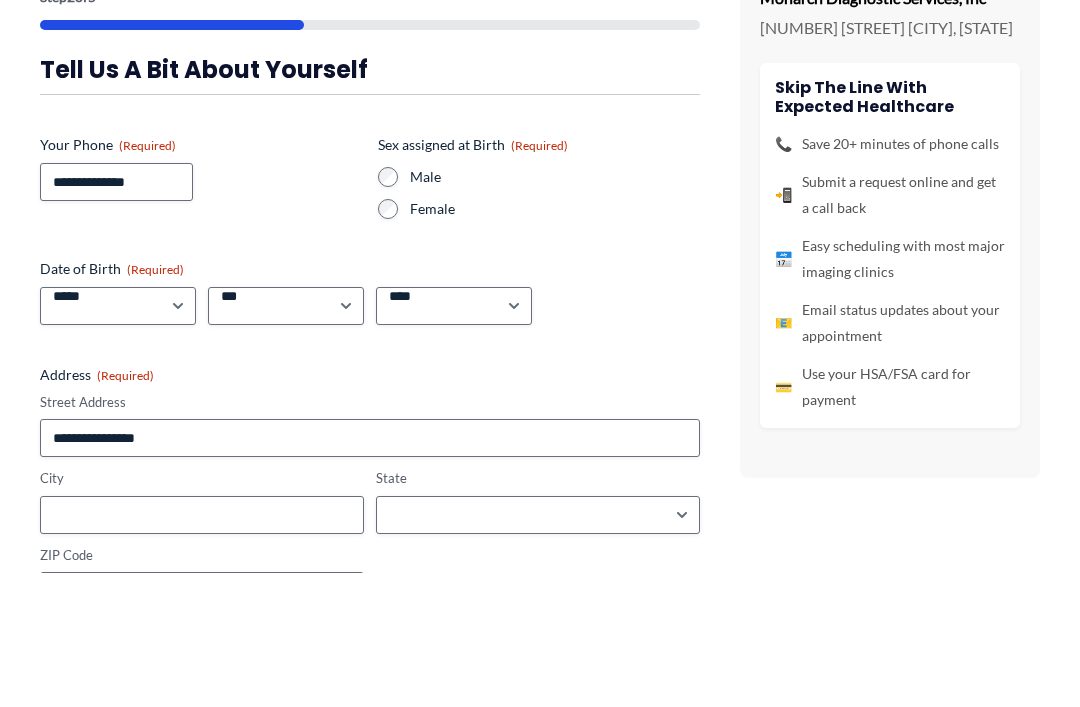 scroll, scrollTop: 754, scrollLeft: 0, axis: vertical 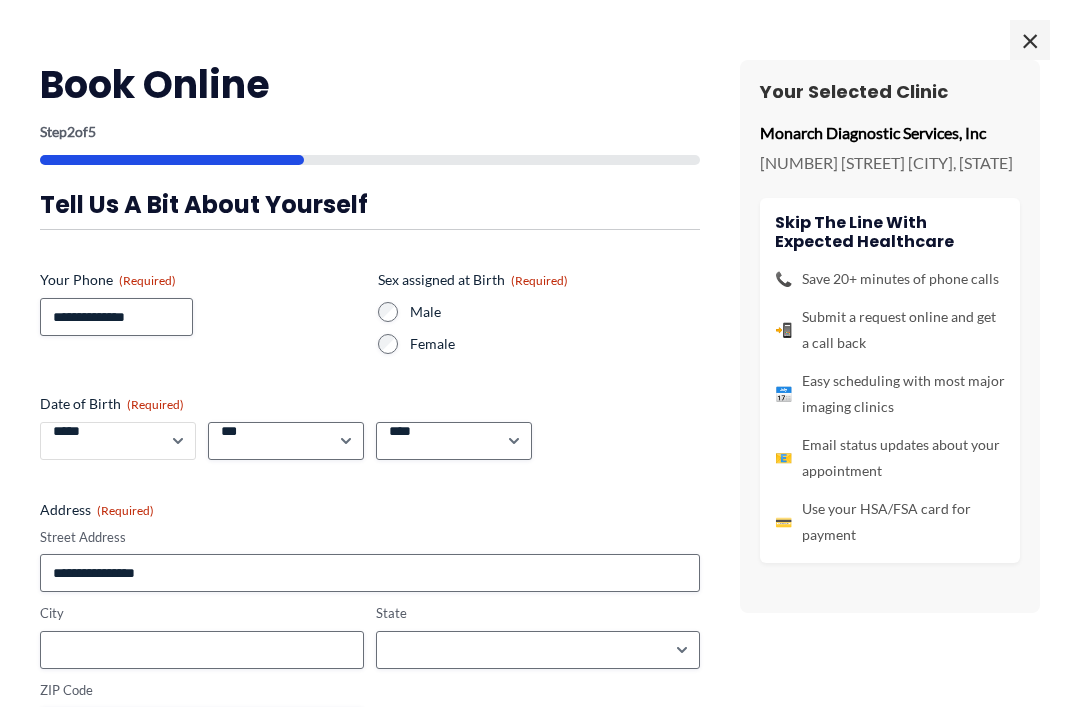 click on "***** * * * * * * * * * ** ** **" at bounding box center [118, 441] 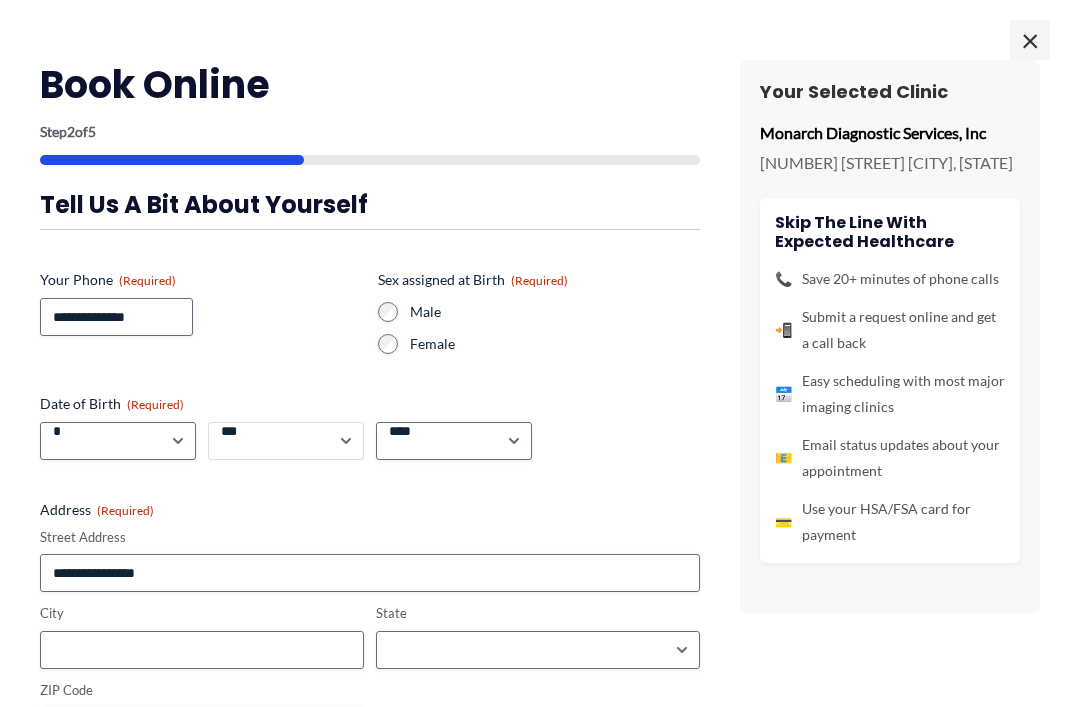 click on "*** * * * * * * * * * ** ** ** ** ** ** ** ** ** ** ** ** ** ** ** ** ** ** ** ** ** **" at bounding box center [286, 441] 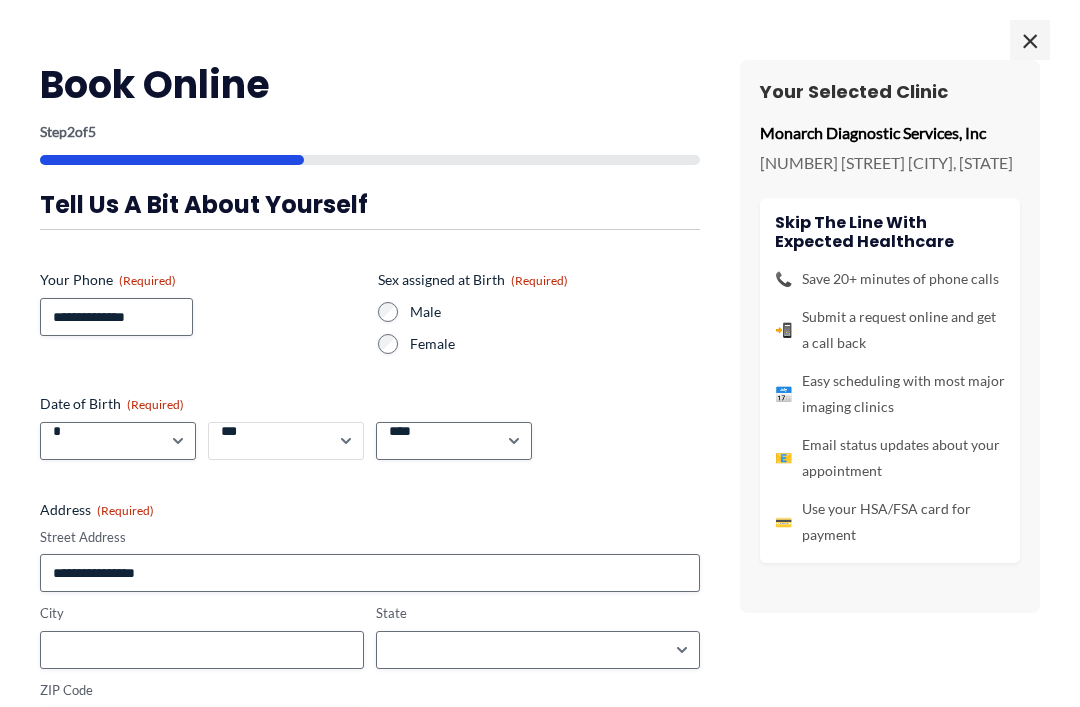 select on "**" 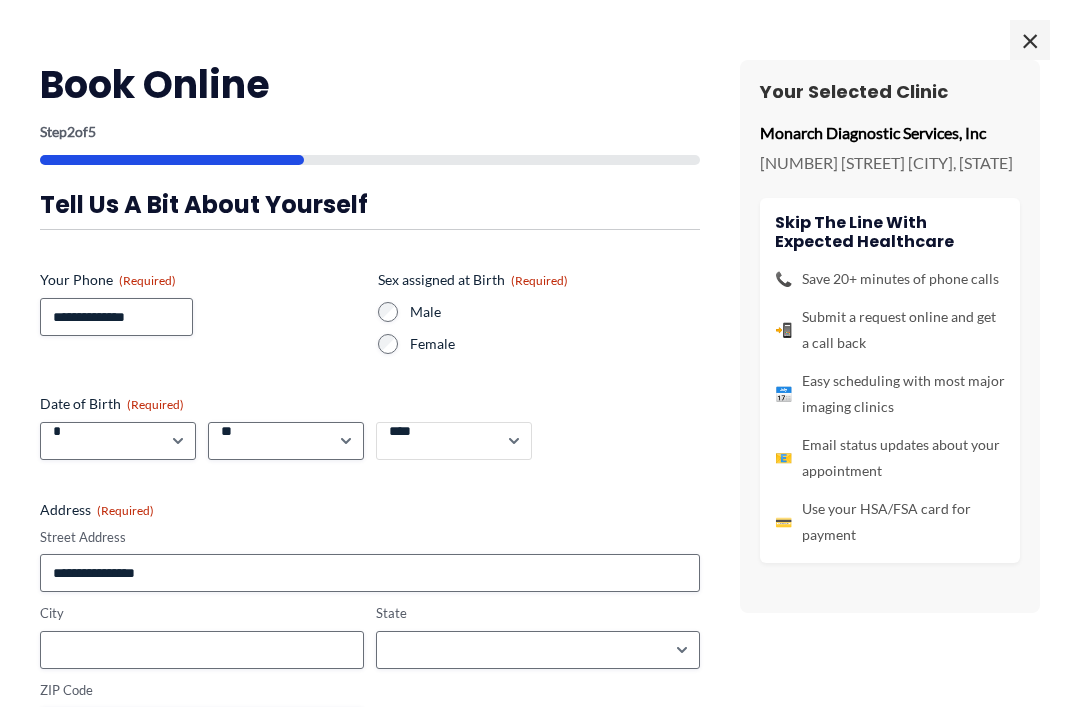 click on "**** **** **** **** **** **** **** **** **** **** **** **** **** **** **** **** **** **** **** **** **** **** **** **** **** **** **** **** **** **** **** **** **** **** **** **** **** **** **** **** **** **** **** **** **** **** **** **** **** **** **** **** **** **** **** **** **** **** **** **** **** **** **** **** **** **** **** **** **** **** **** **** **** **** **** **** **** **** **** **** **** **** **** **** **** **** **** **** **** **** **** **** **** **** **** **** **** **** **** **** **** **** **** **** **** **** **** ****" at bounding box center (454, 441) 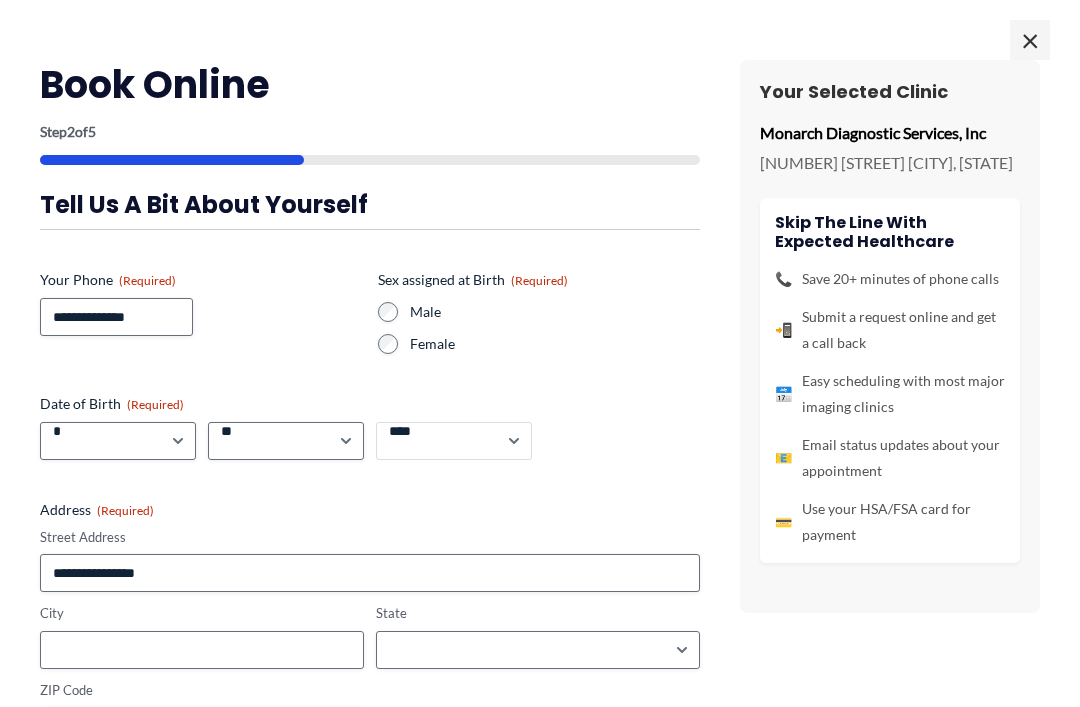 select on "****" 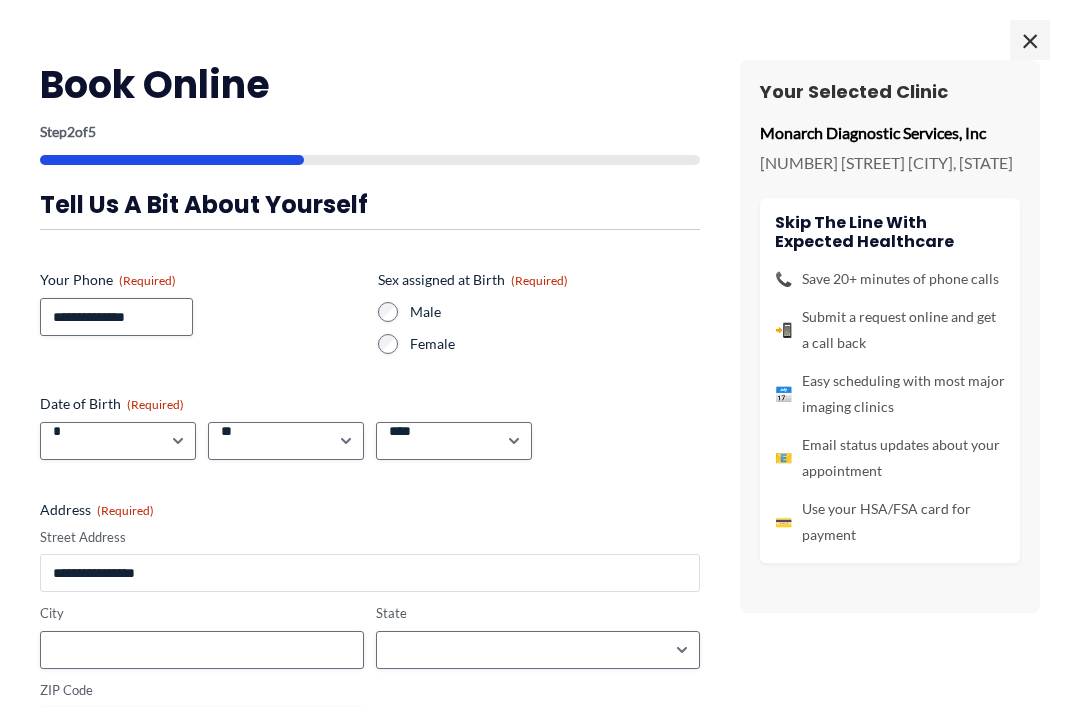 click on "Street Address" at bounding box center (370, 573) 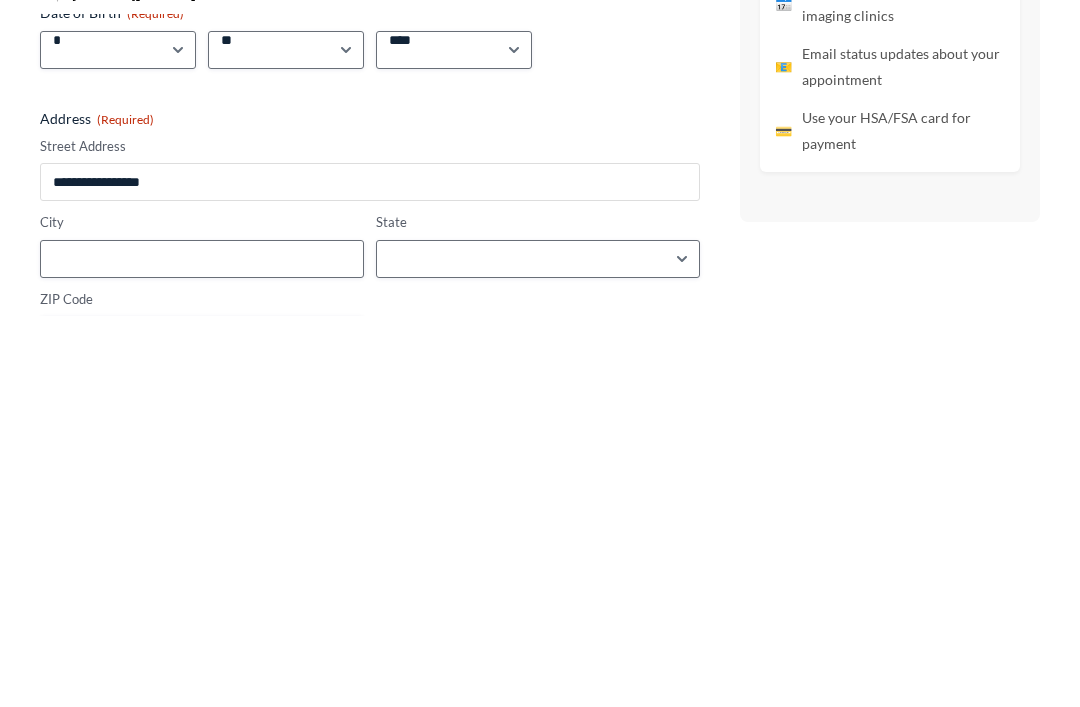 type on "**********" 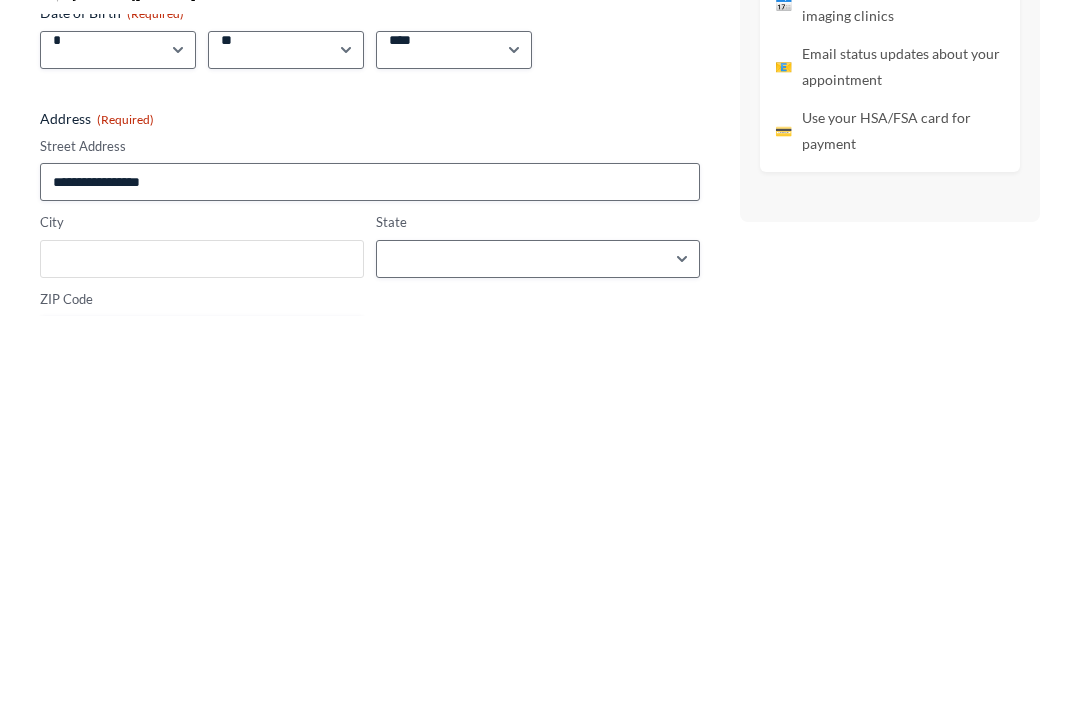 click on "City" at bounding box center [202, 650] 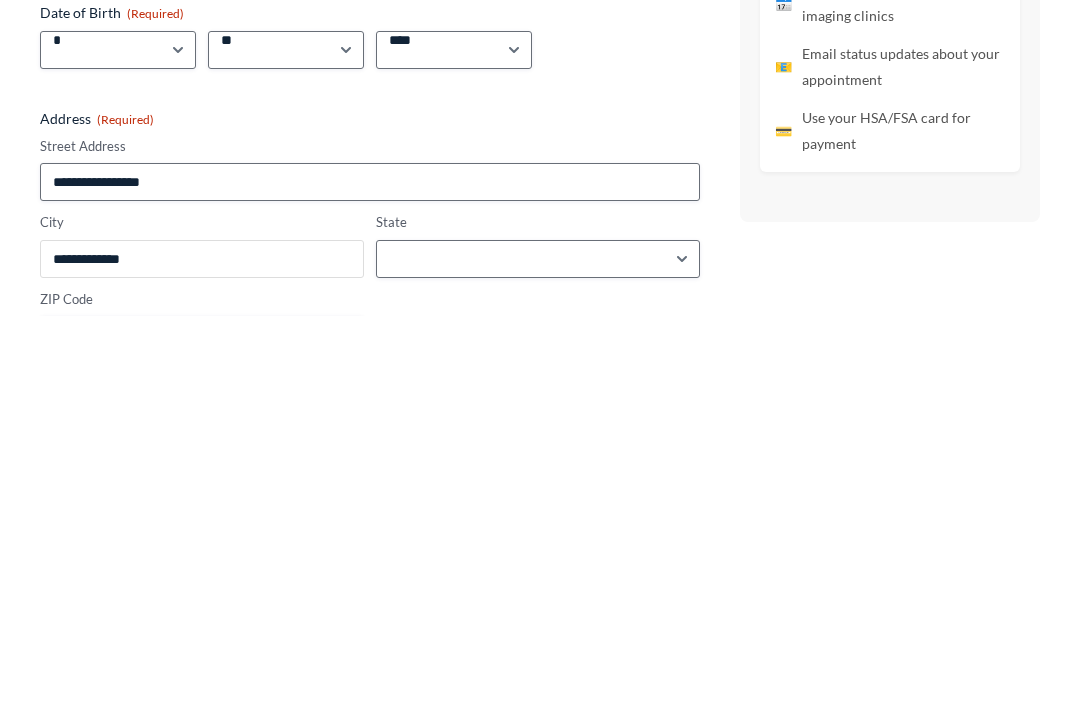 type on "**********" 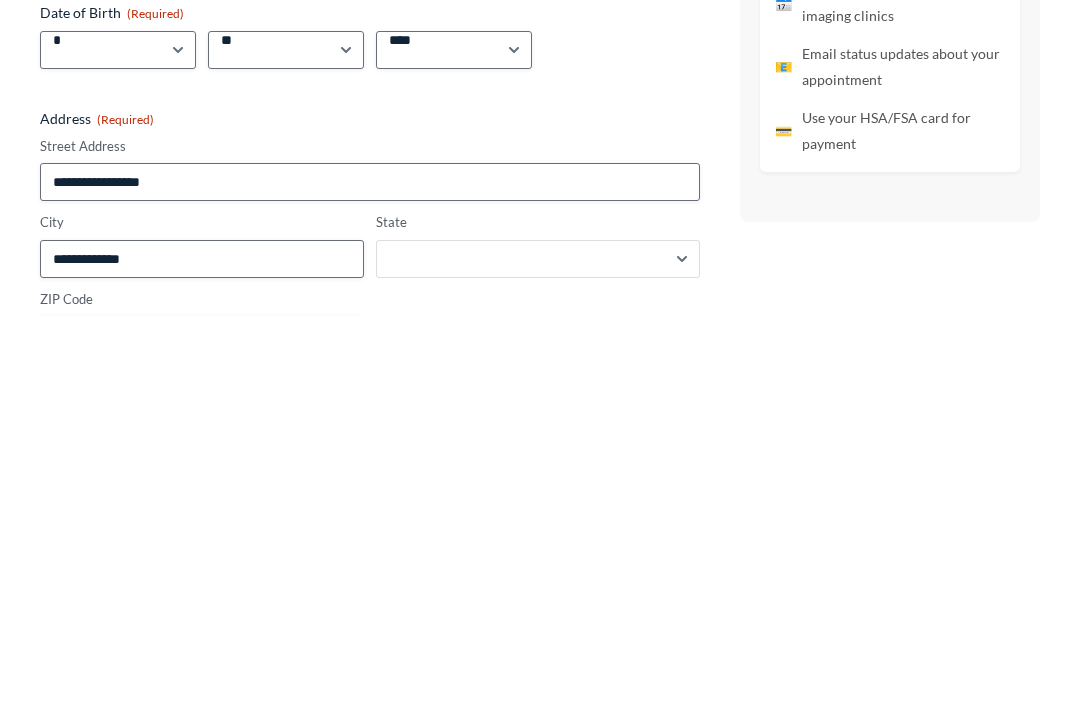 click on "**********" at bounding box center [538, 650] 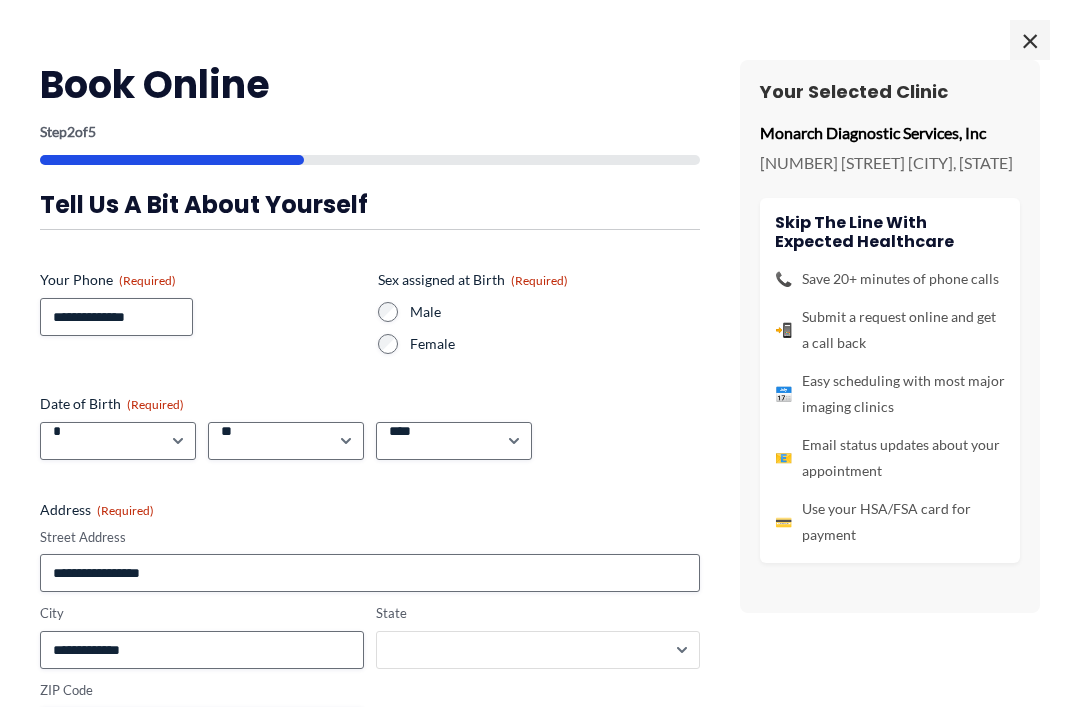 select on "**********" 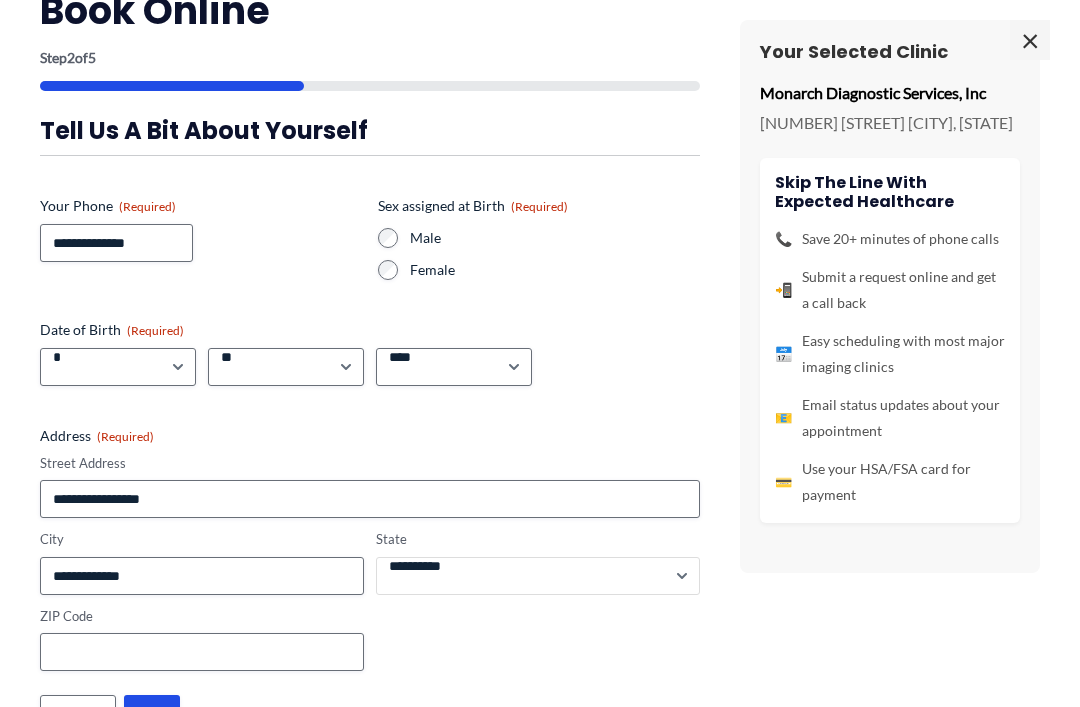 scroll, scrollTop: 74, scrollLeft: 0, axis: vertical 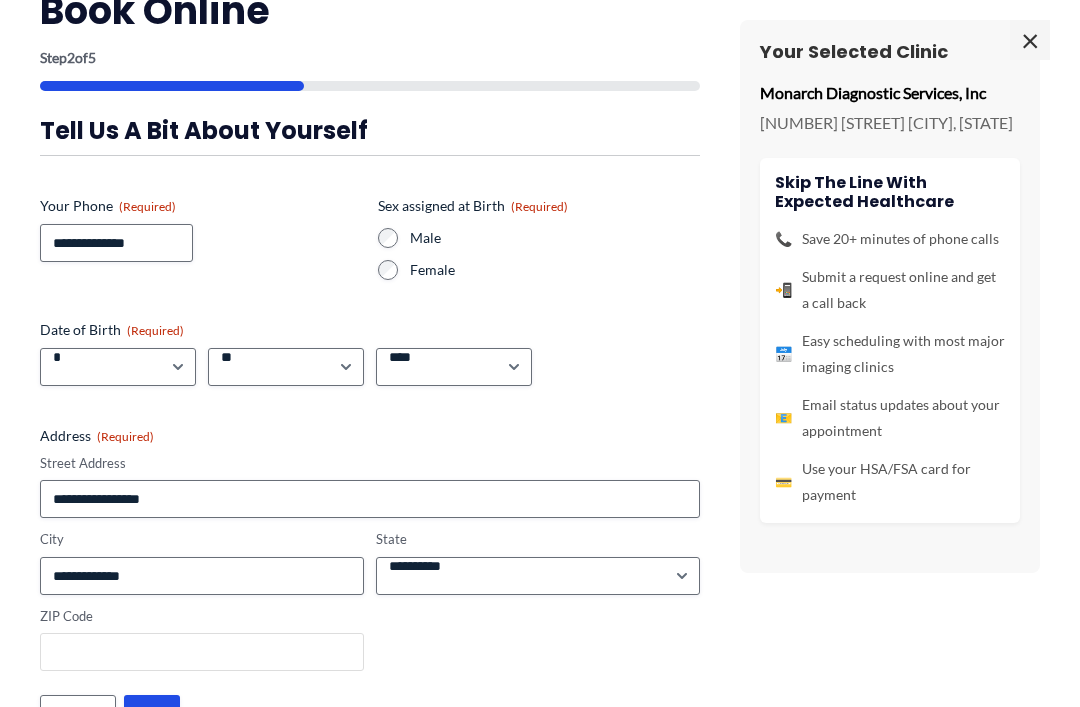 click on "ZIP Code" at bounding box center (202, 652) 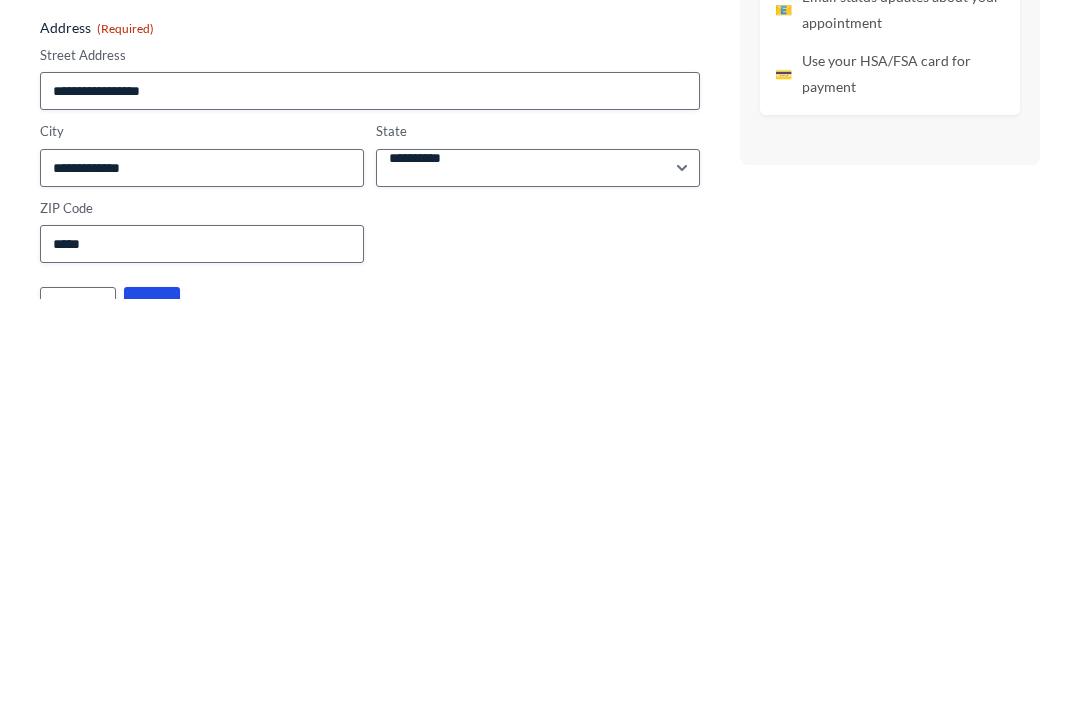 scroll, scrollTop: 1614, scrollLeft: 0, axis: vertical 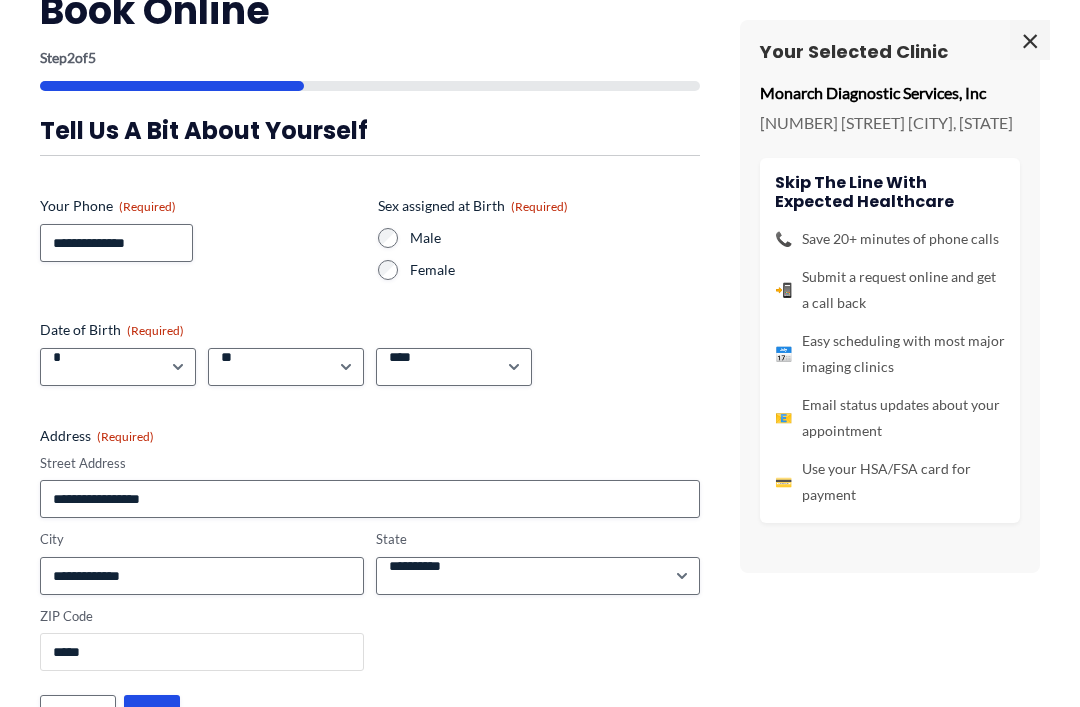 type on "*****" 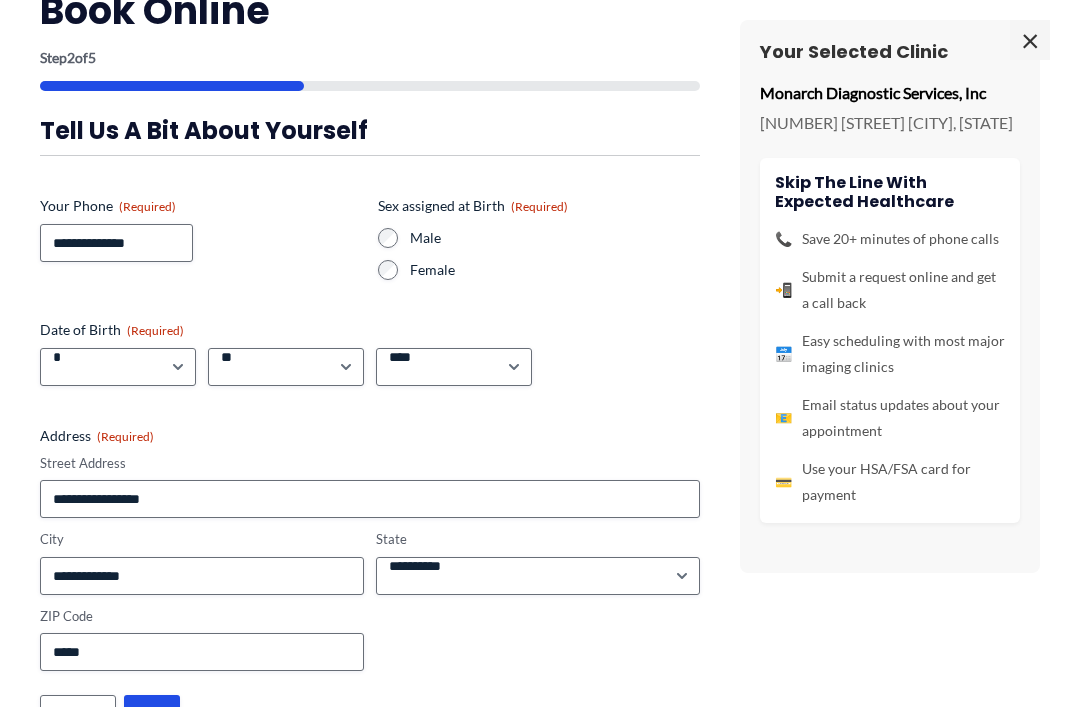 click on "****" at bounding box center (152, 714) 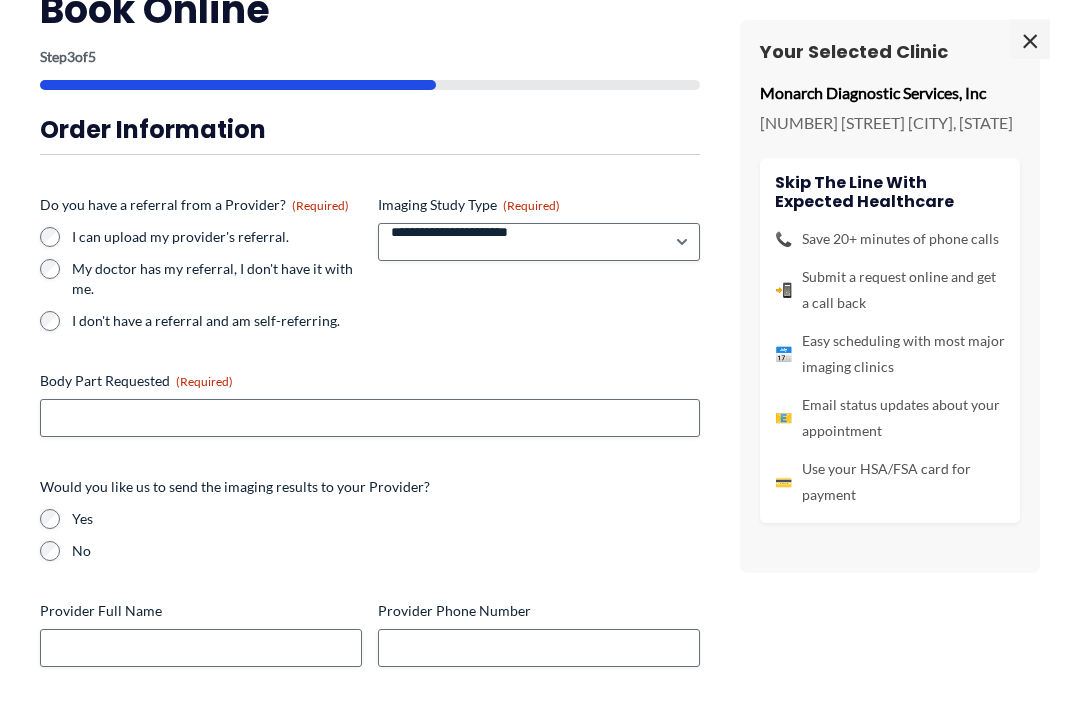 scroll, scrollTop: 1500, scrollLeft: 0, axis: vertical 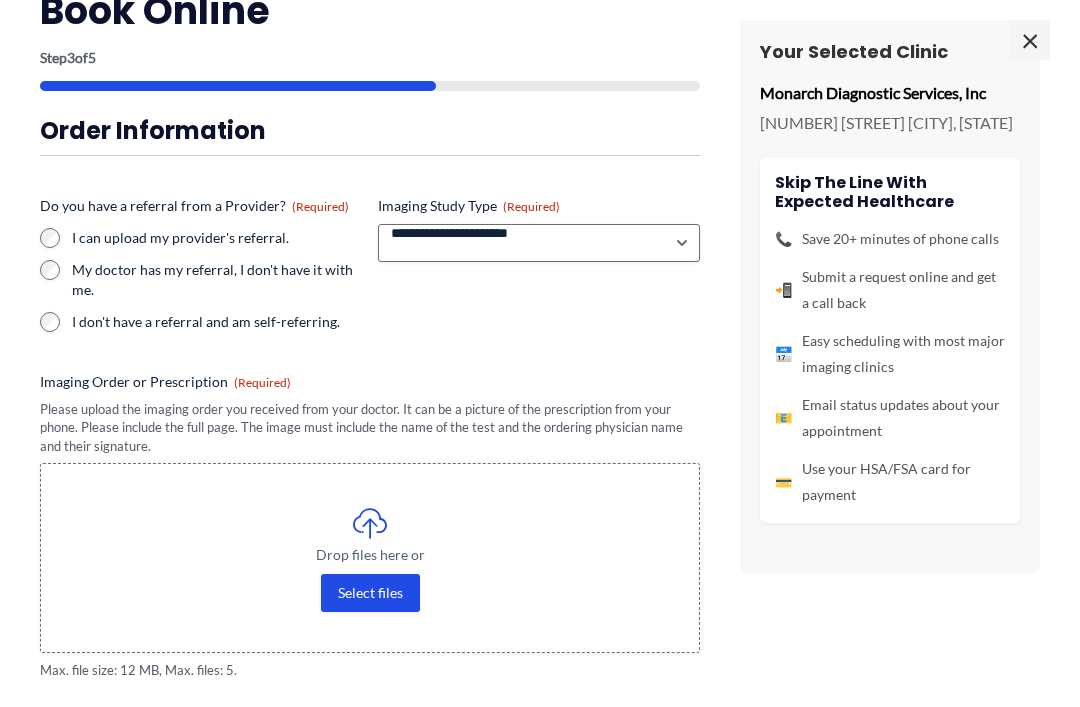 click on "Select files" at bounding box center (370, 593) 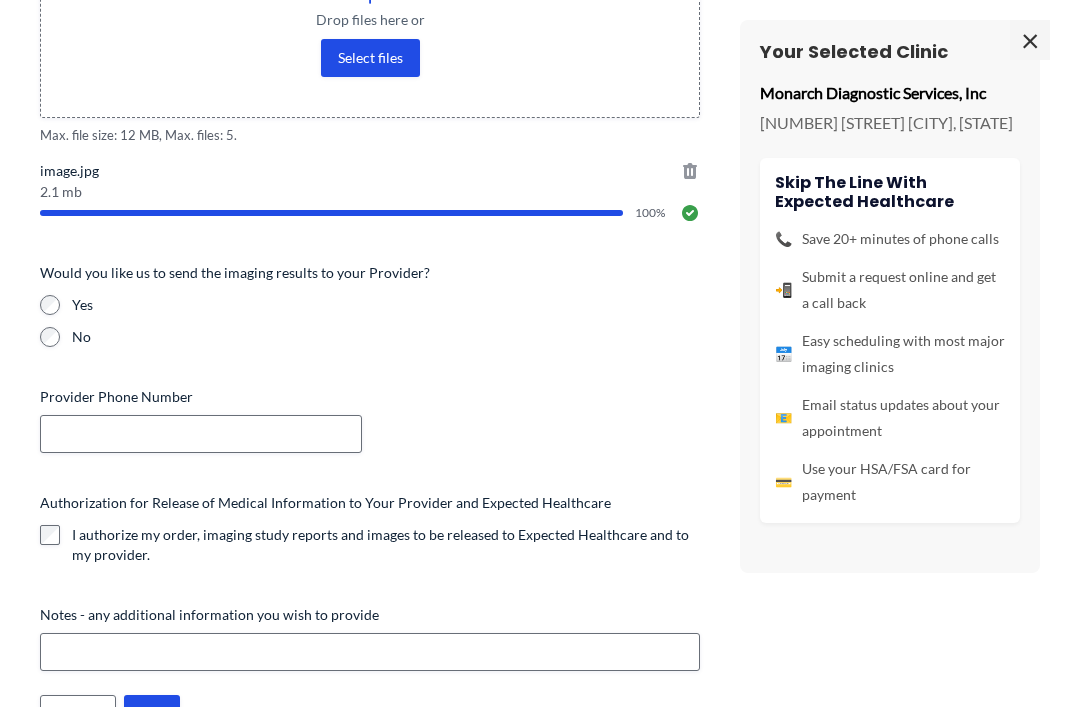 scroll, scrollTop: 608, scrollLeft: 0, axis: vertical 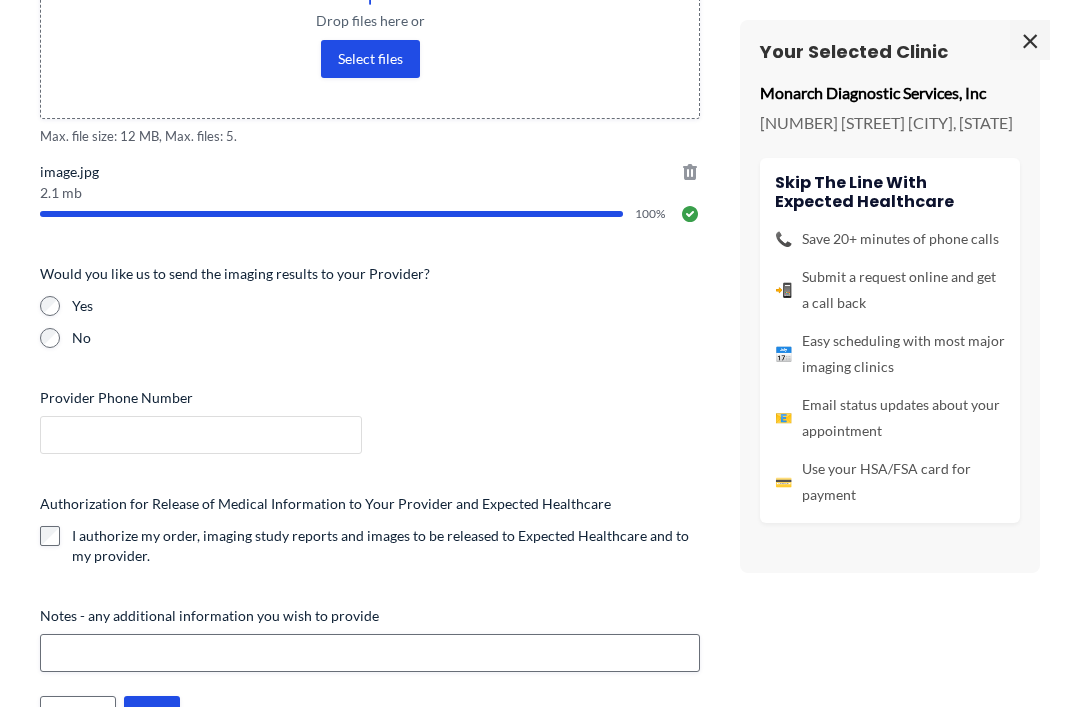 click on "Provider Phone Number" at bounding box center (201, 435) 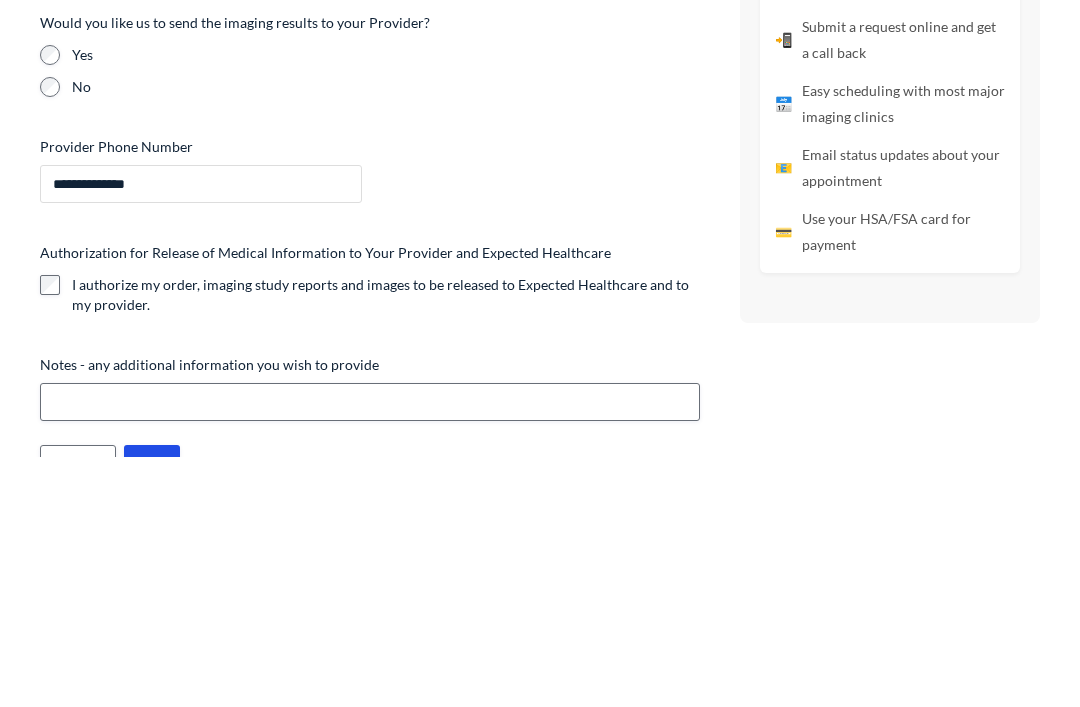 type on "**********" 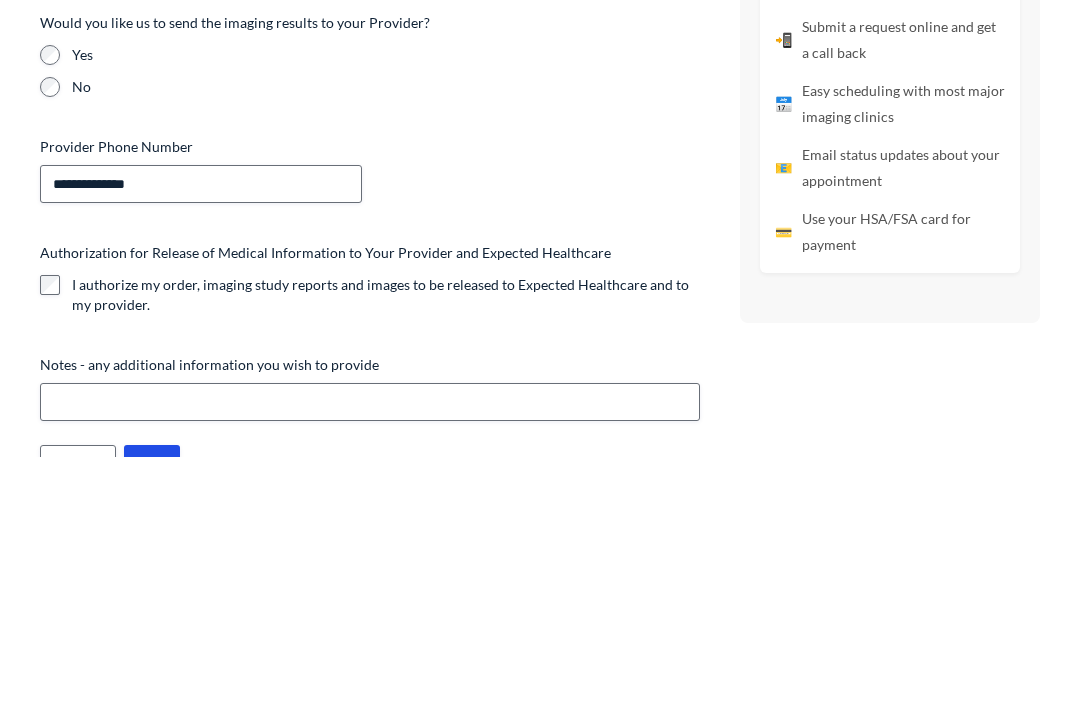scroll, scrollTop: 1751, scrollLeft: 0, axis: vertical 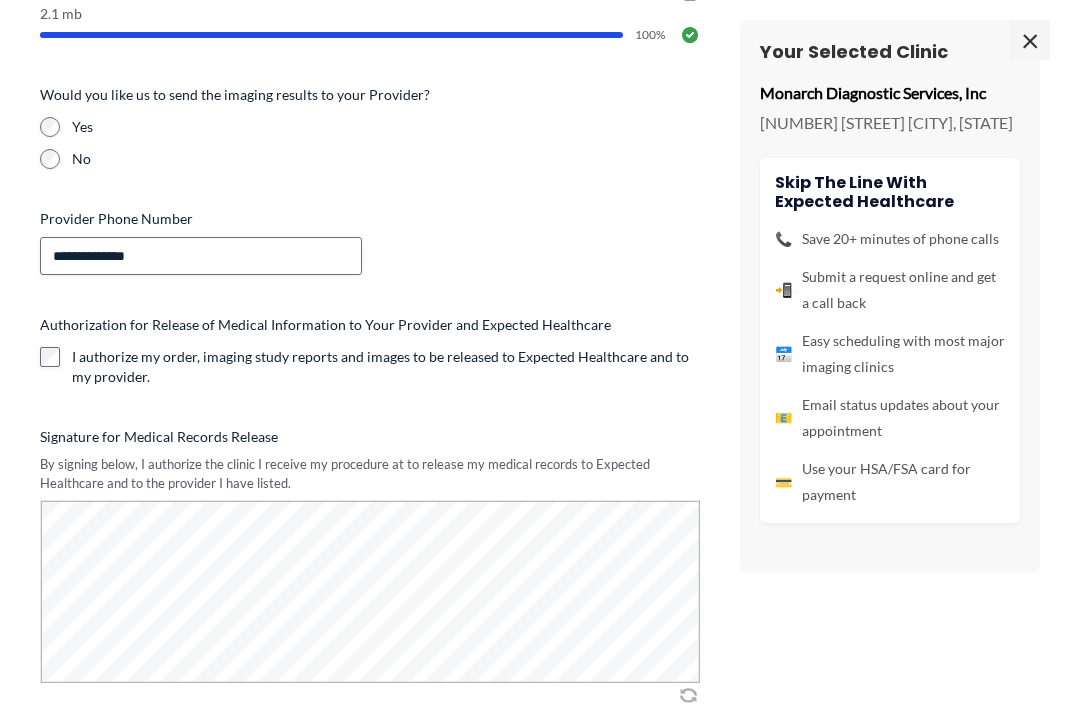 click at bounding box center [688, 695] 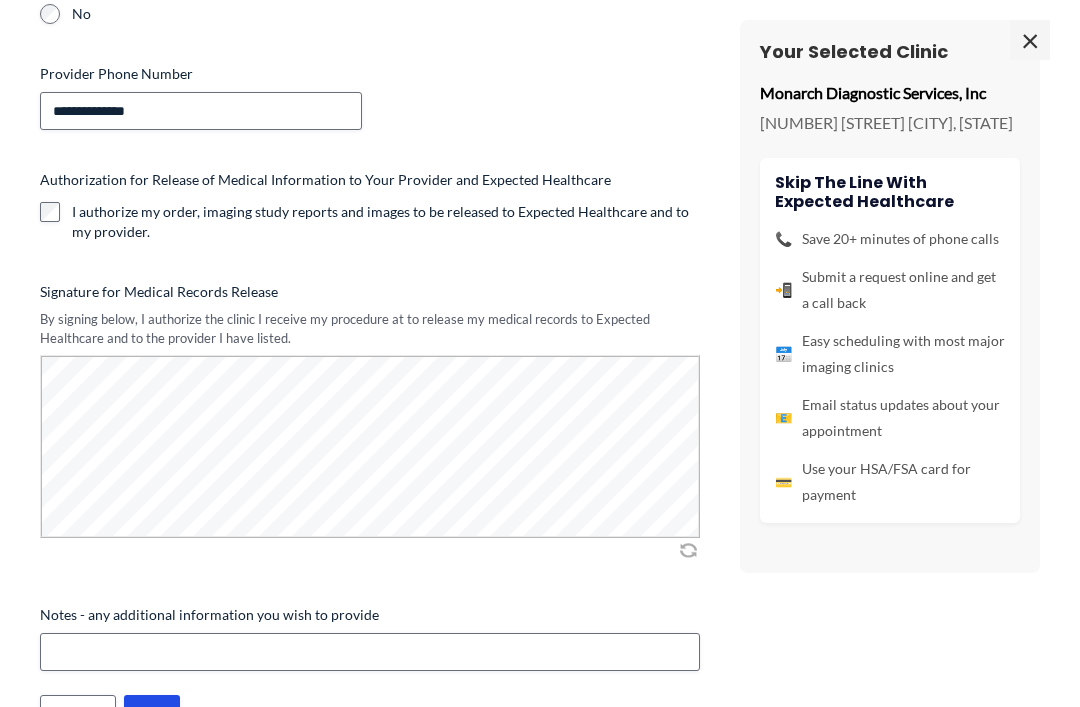 scroll, scrollTop: 930, scrollLeft: 0, axis: vertical 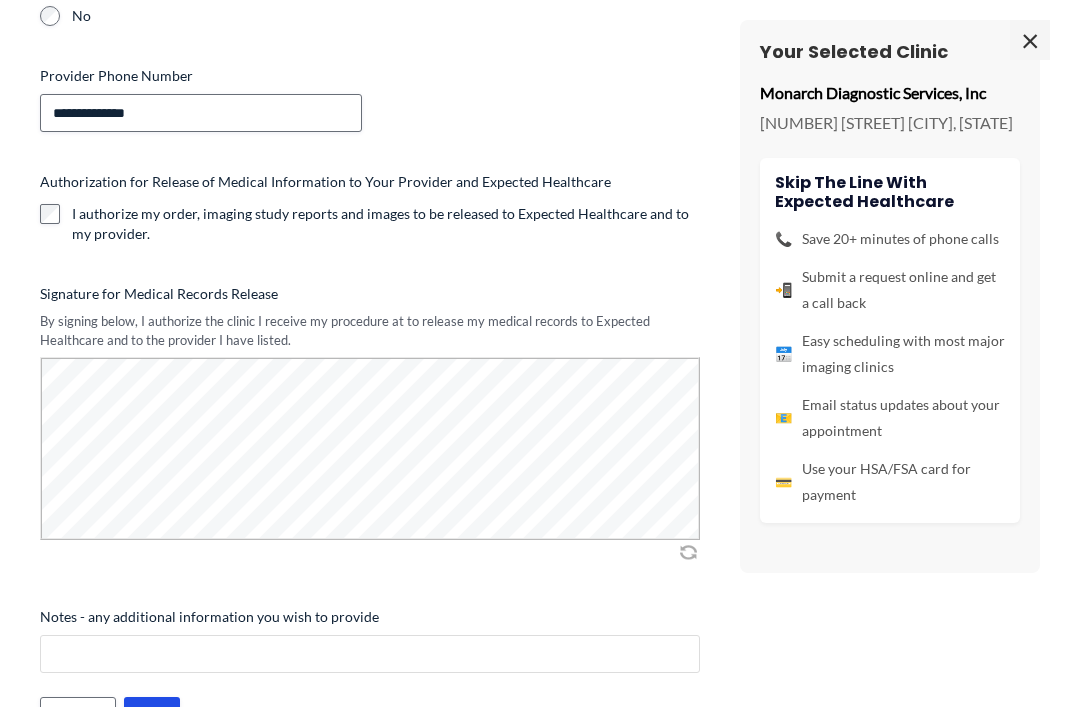 click on "Notes - any additional information you wish to provide" at bounding box center (370, 654) 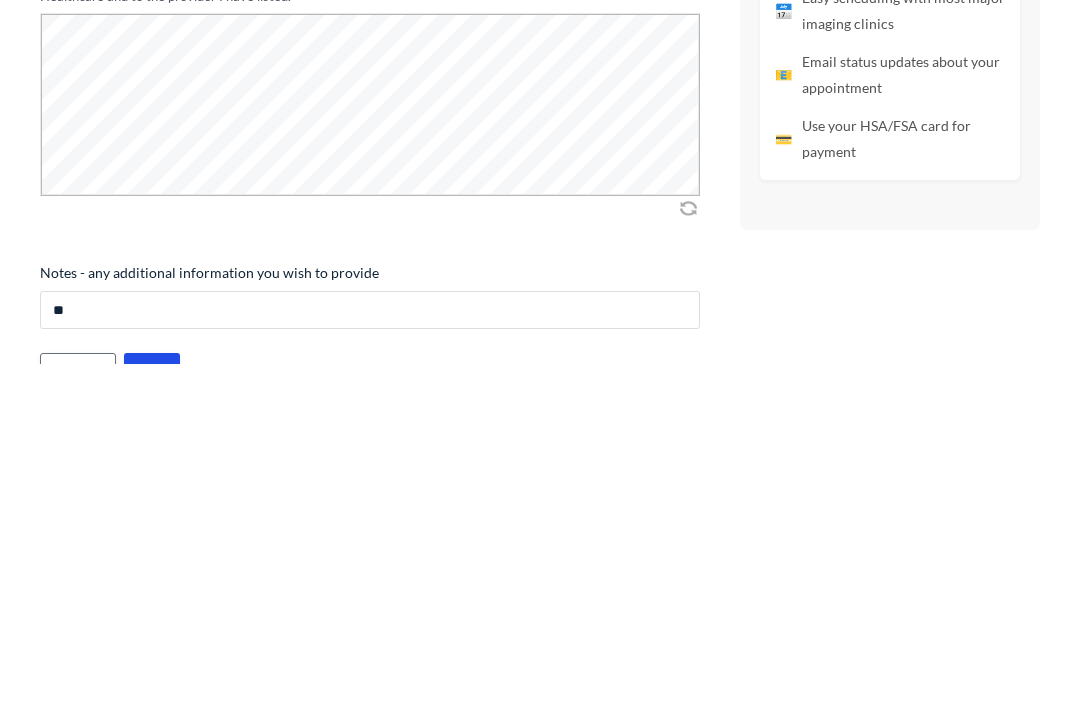 type on "*" 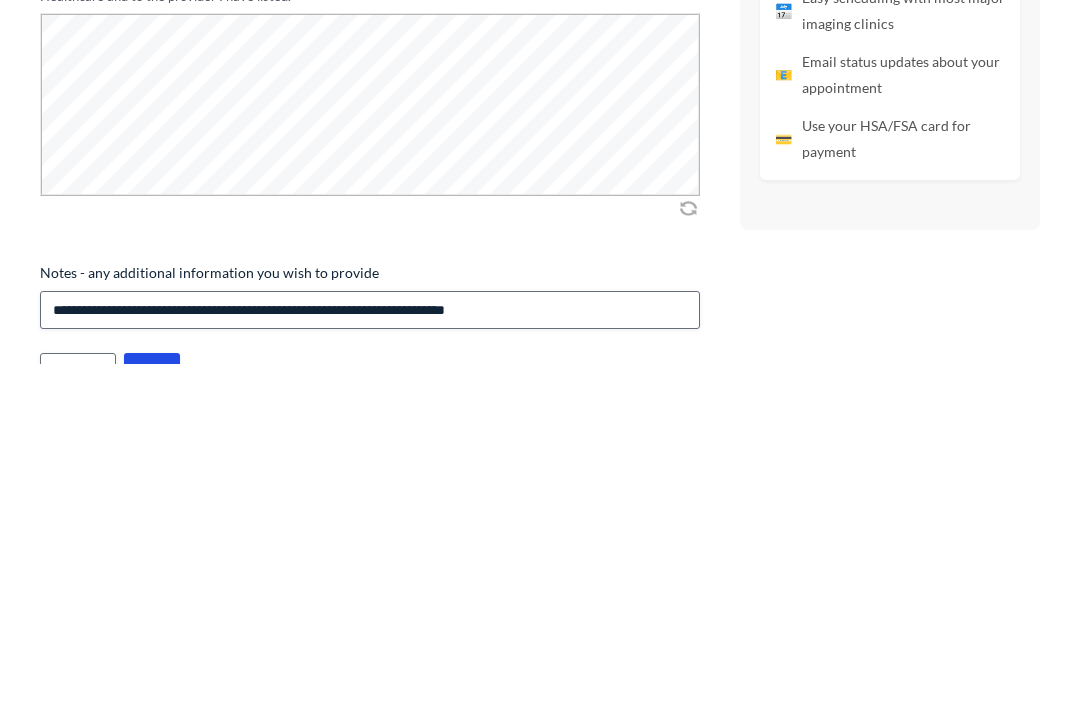 scroll, scrollTop: 2124, scrollLeft: 0, axis: vertical 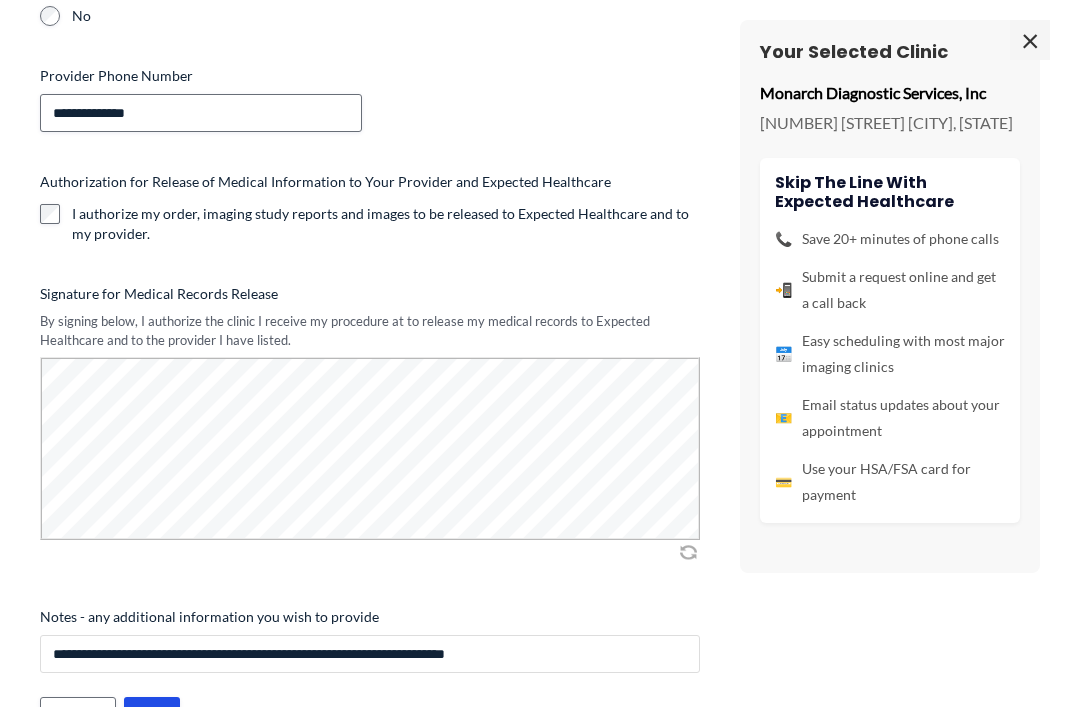 type on "**********" 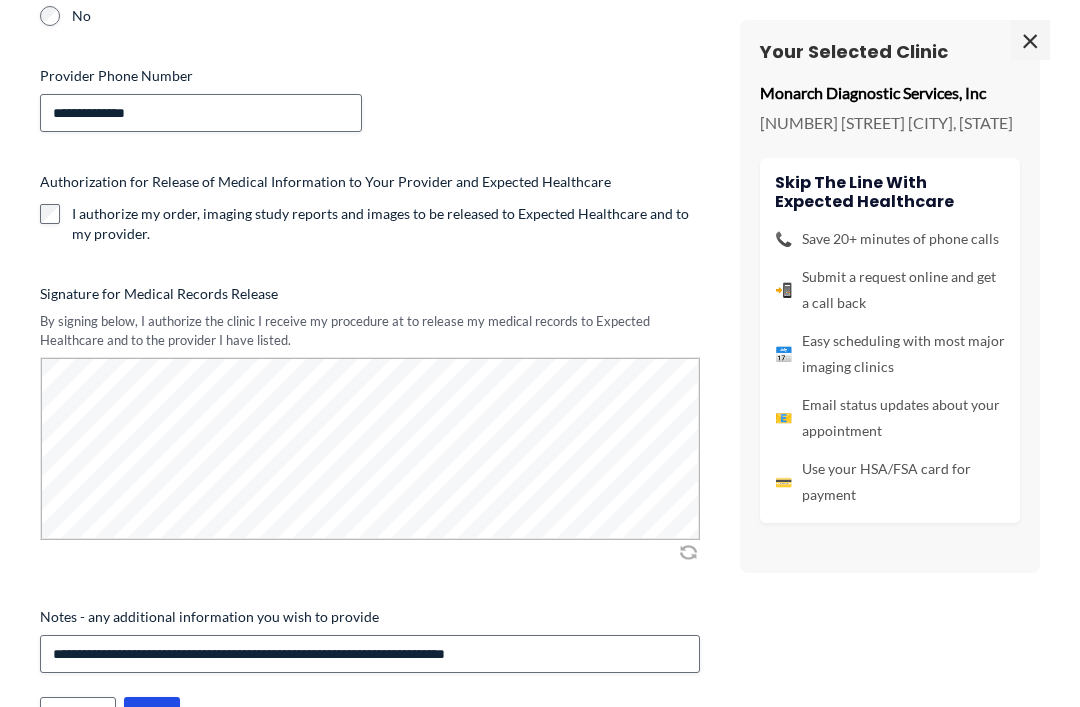 click on "****" at bounding box center (152, 716) 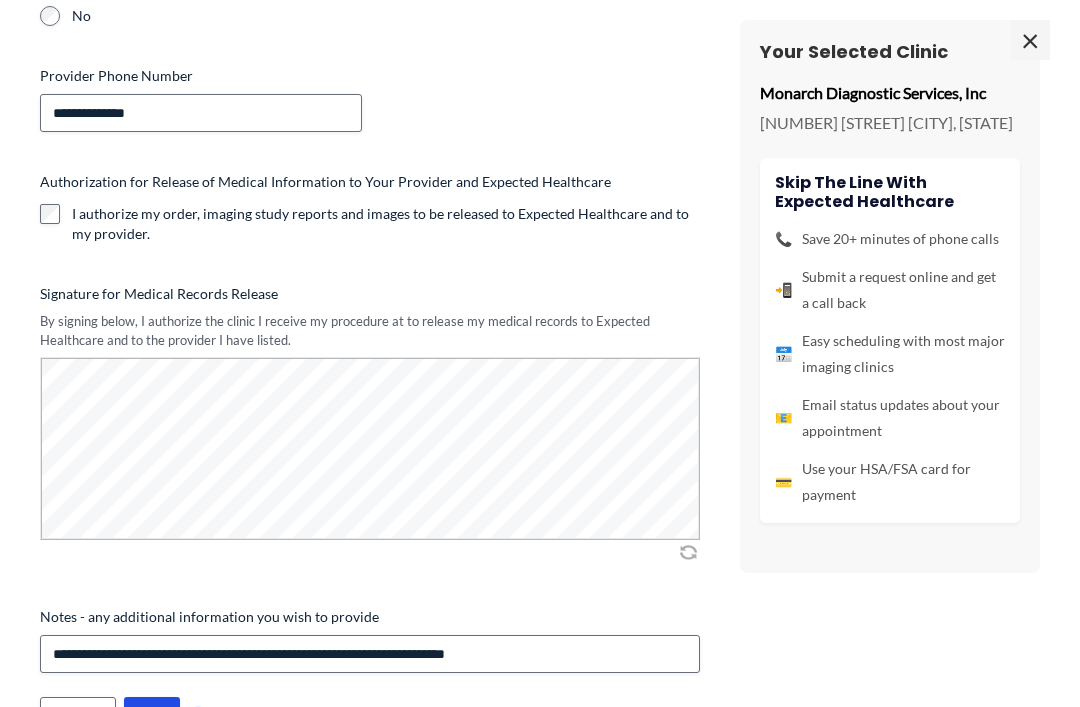 scroll, scrollTop: 0, scrollLeft: 0, axis: both 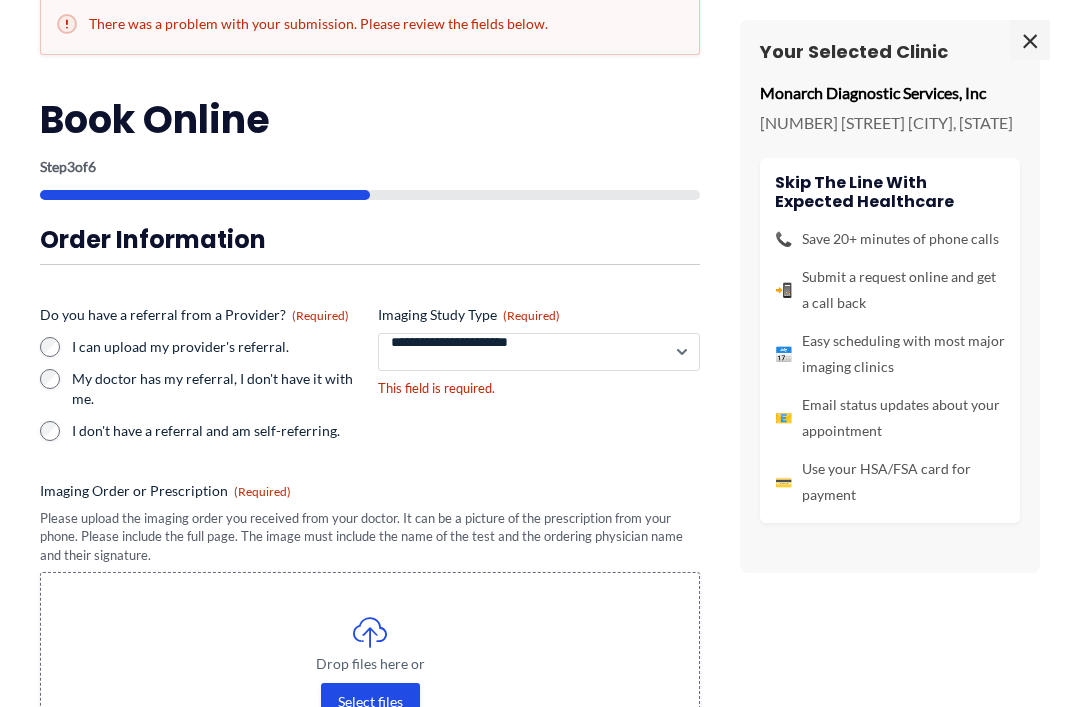 click on "**********" at bounding box center [539, 352] 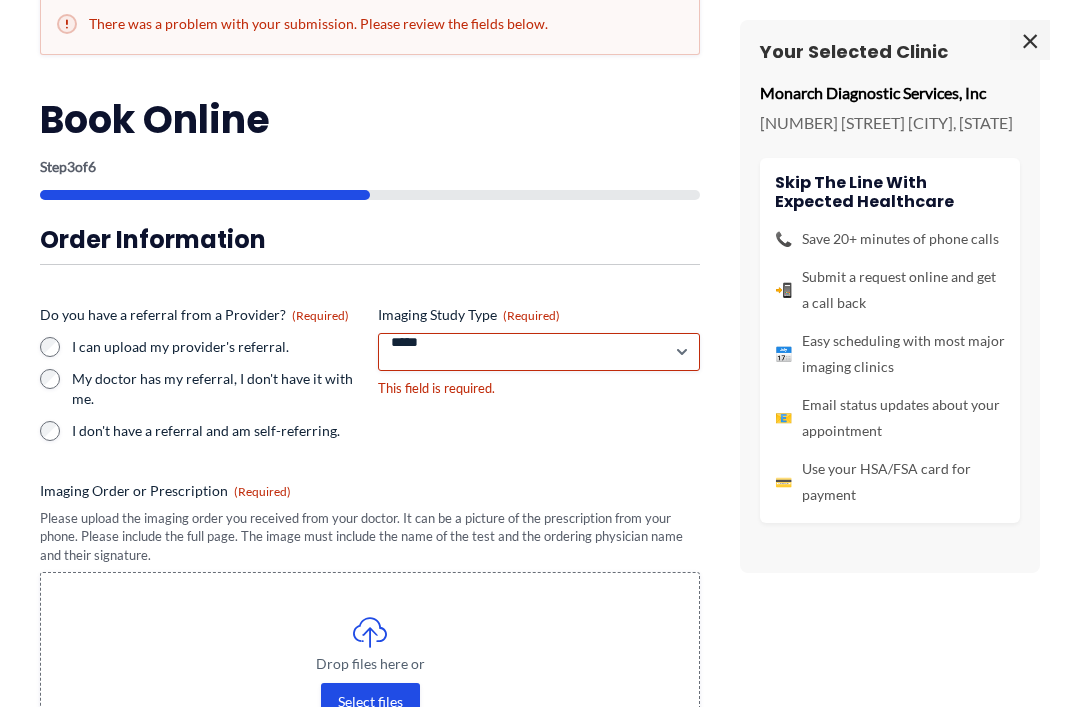 click on "Drop files here or
Select files" at bounding box center (370, 667) 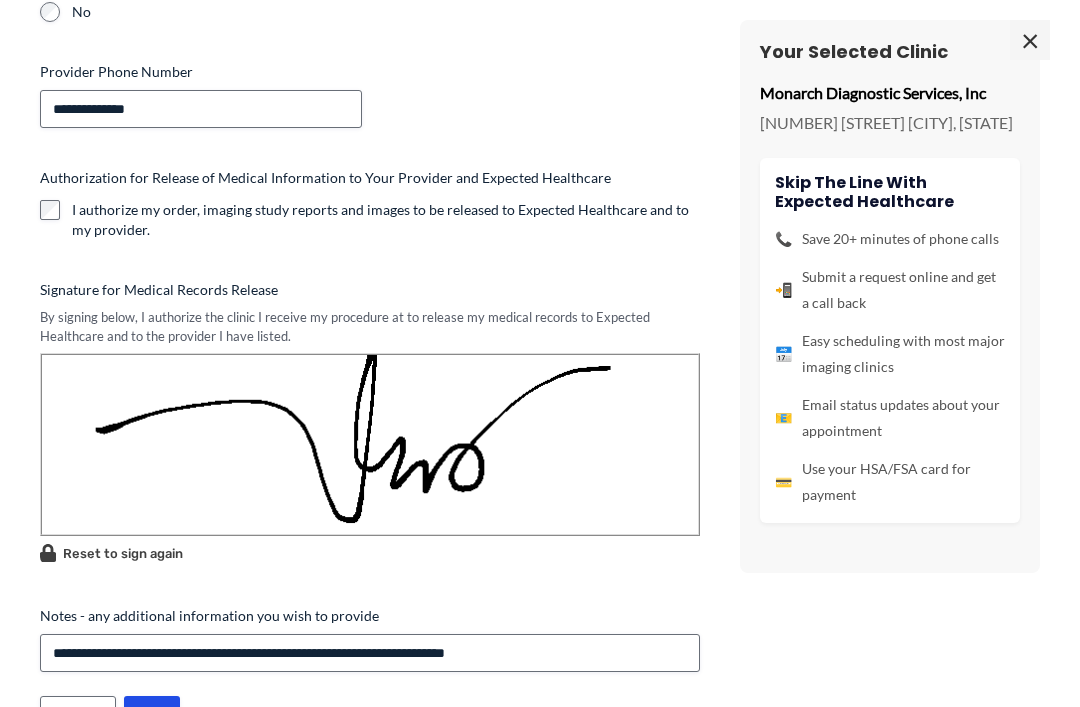 scroll, scrollTop: 1017, scrollLeft: 0, axis: vertical 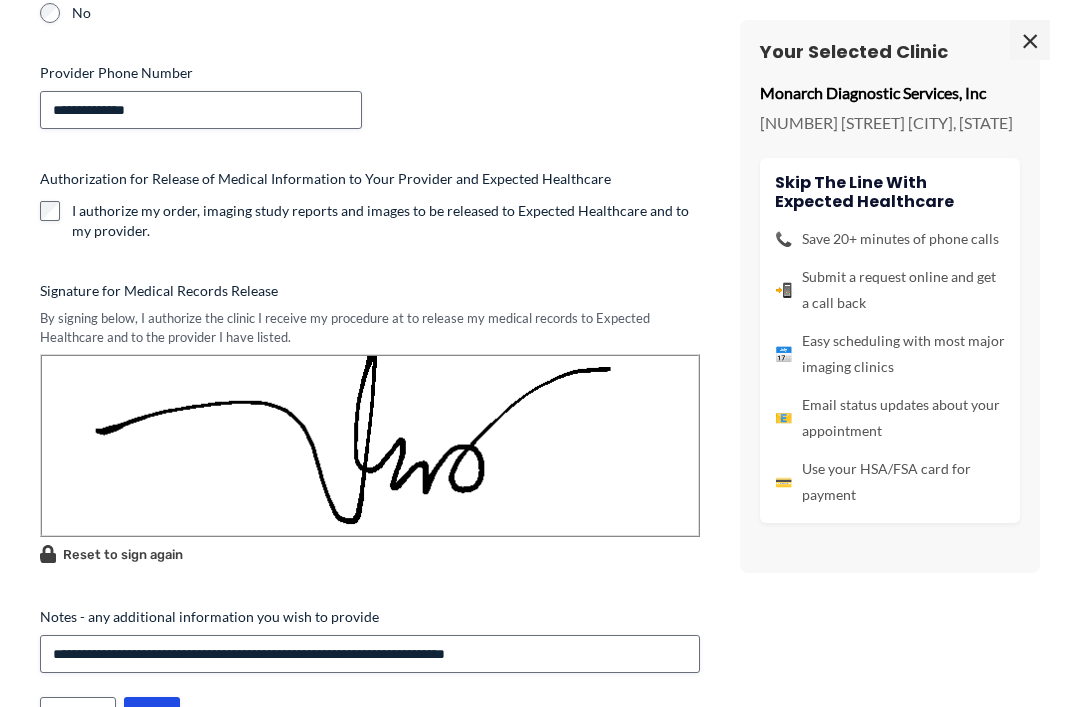 click on "****" at bounding box center (152, 716) 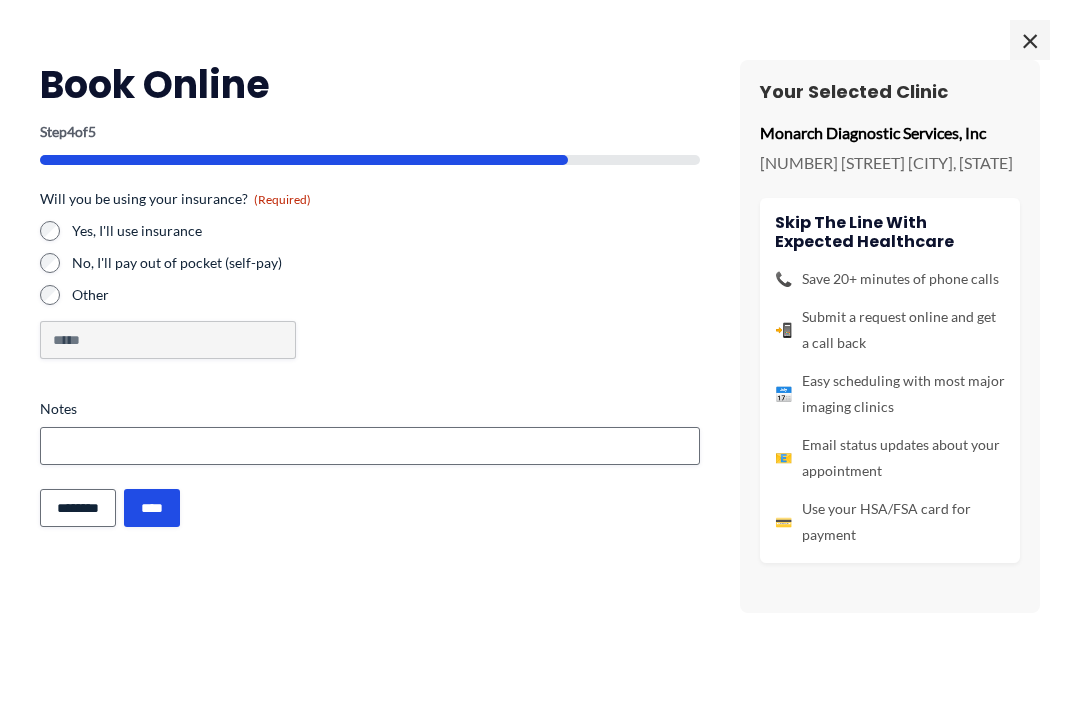 scroll, scrollTop: 0, scrollLeft: 0, axis: both 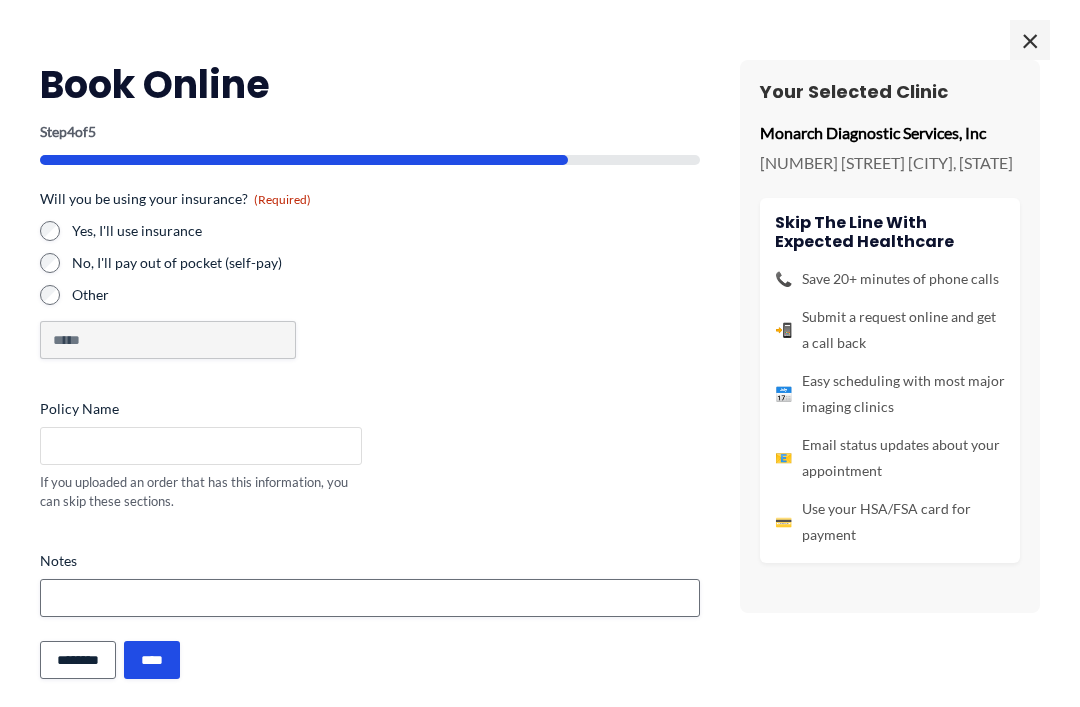 click on "Policy Name" at bounding box center (201, 446) 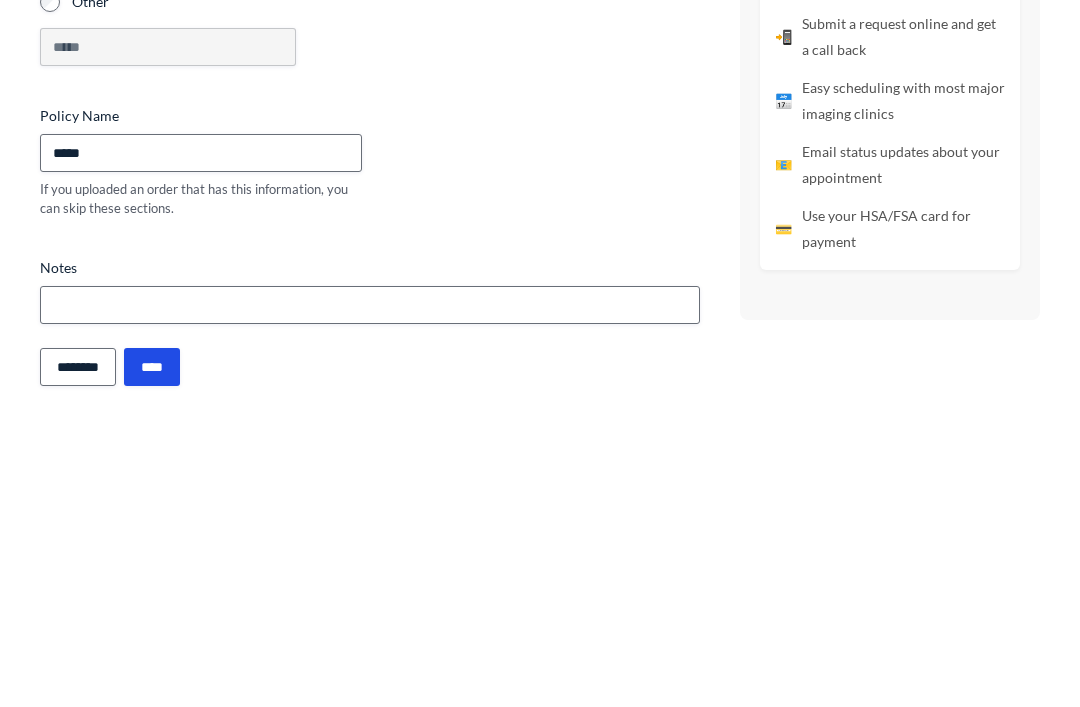 scroll, scrollTop: 2124, scrollLeft: 0, axis: vertical 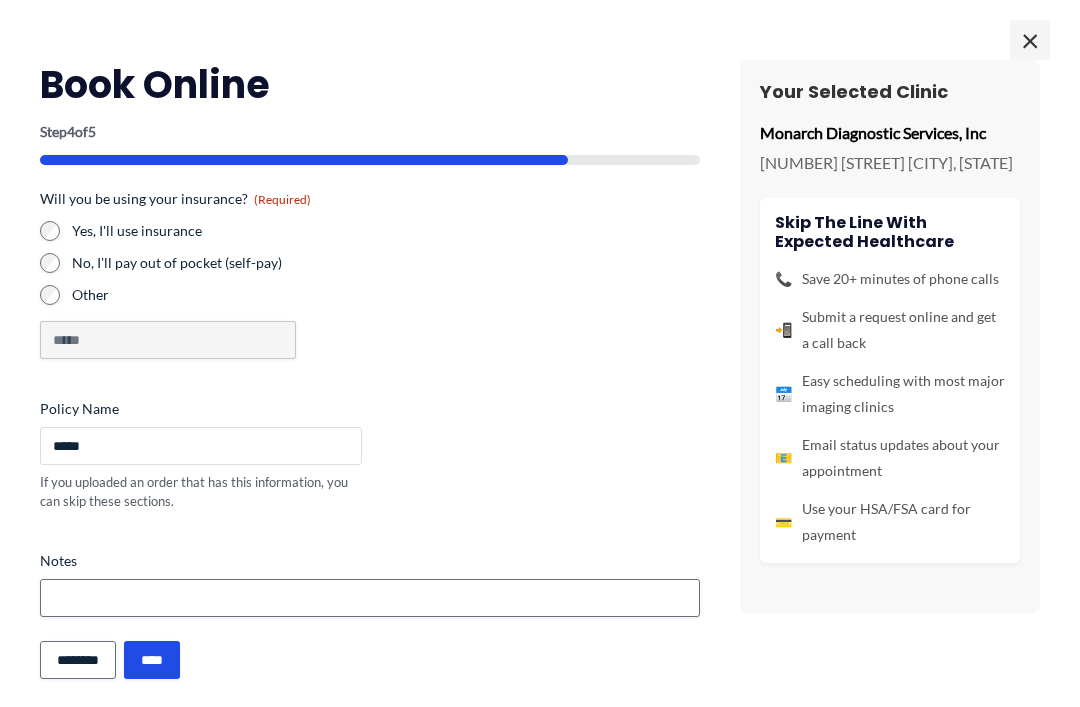 type on "*****" 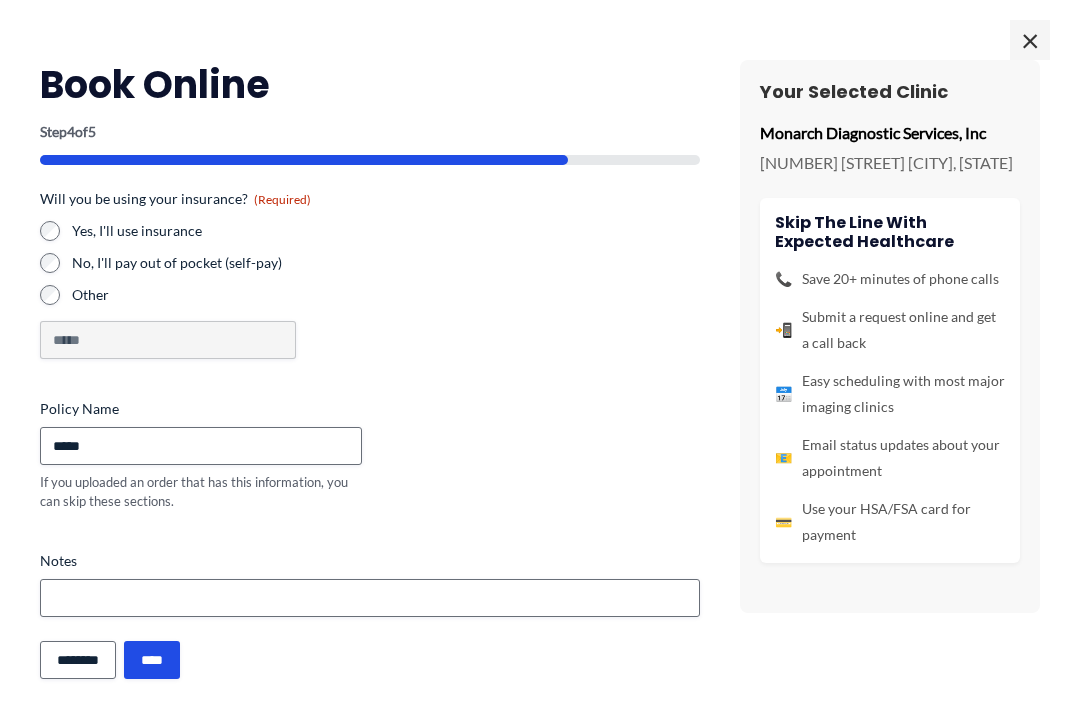 click on "****" at bounding box center [152, 660] 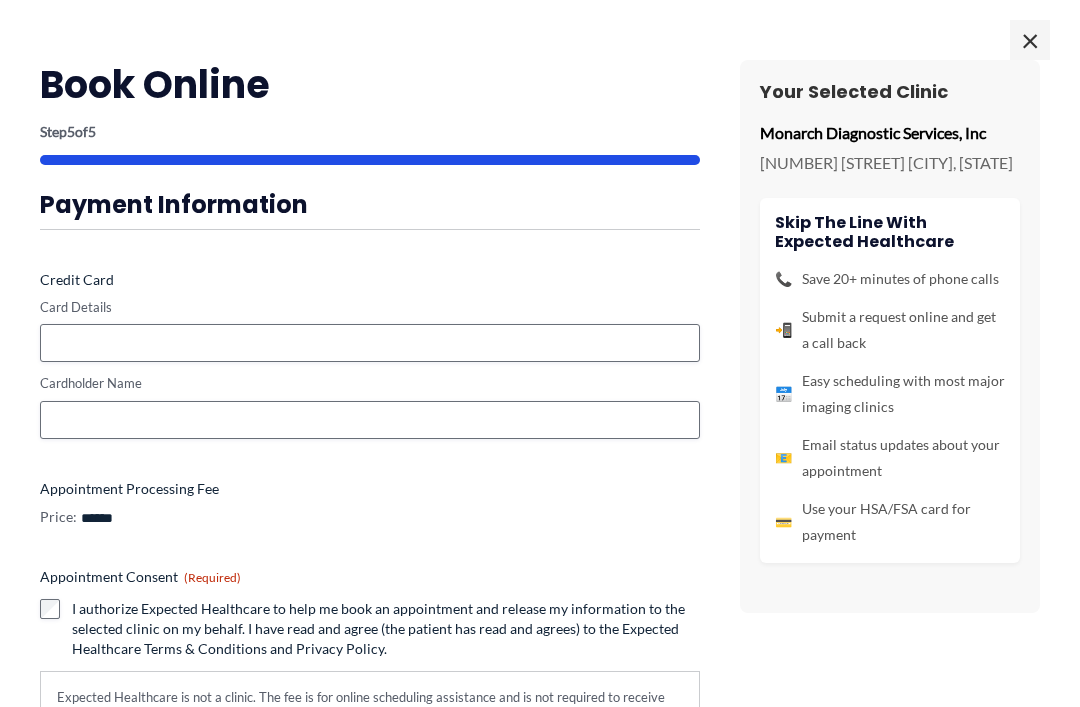 scroll, scrollTop: 2084, scrollLeft: 0, axis: vertical 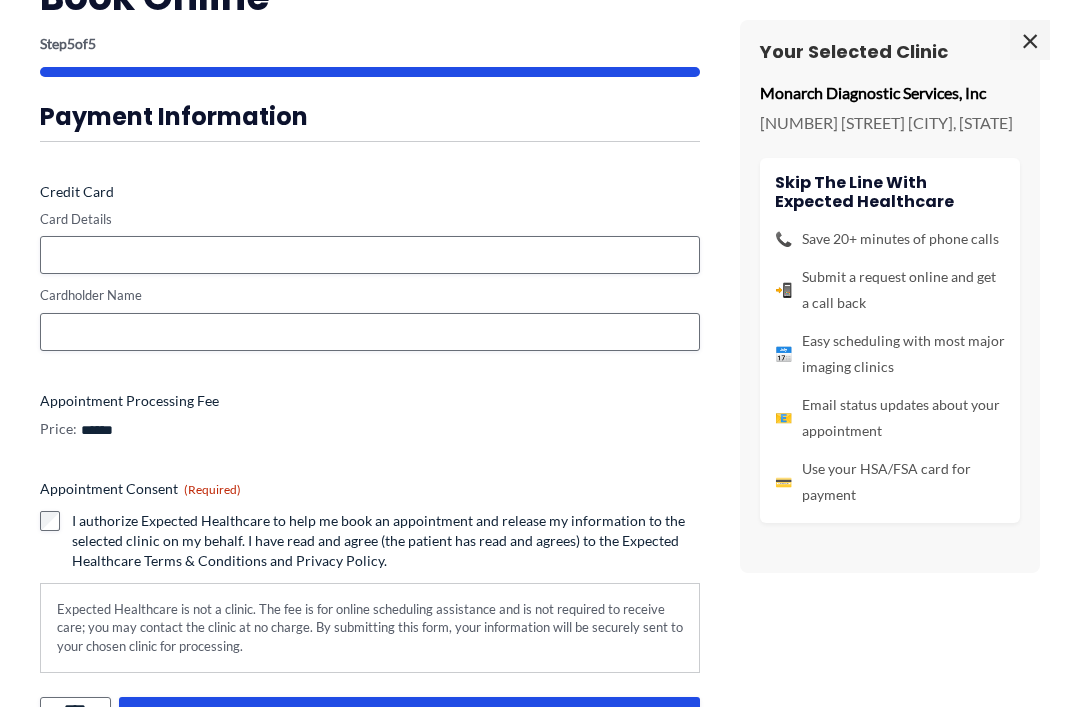 click on "×" at bounding box center (1030, 40) 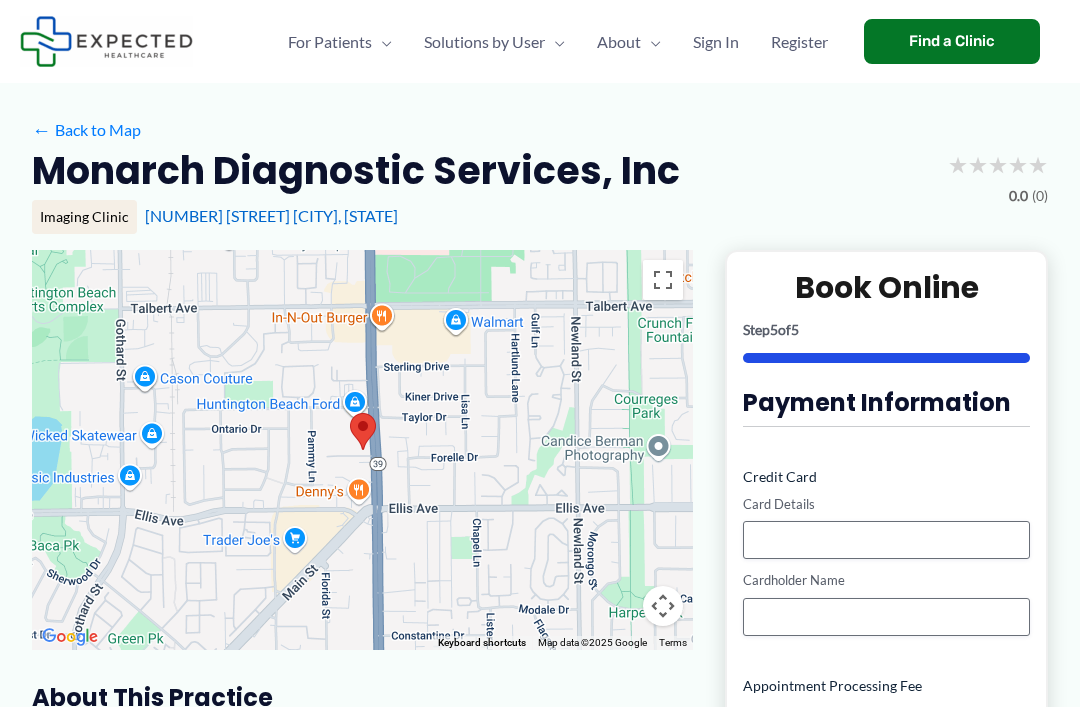 scroll, scrollTop: 30, scrollLeft: 0, axis: vertical 